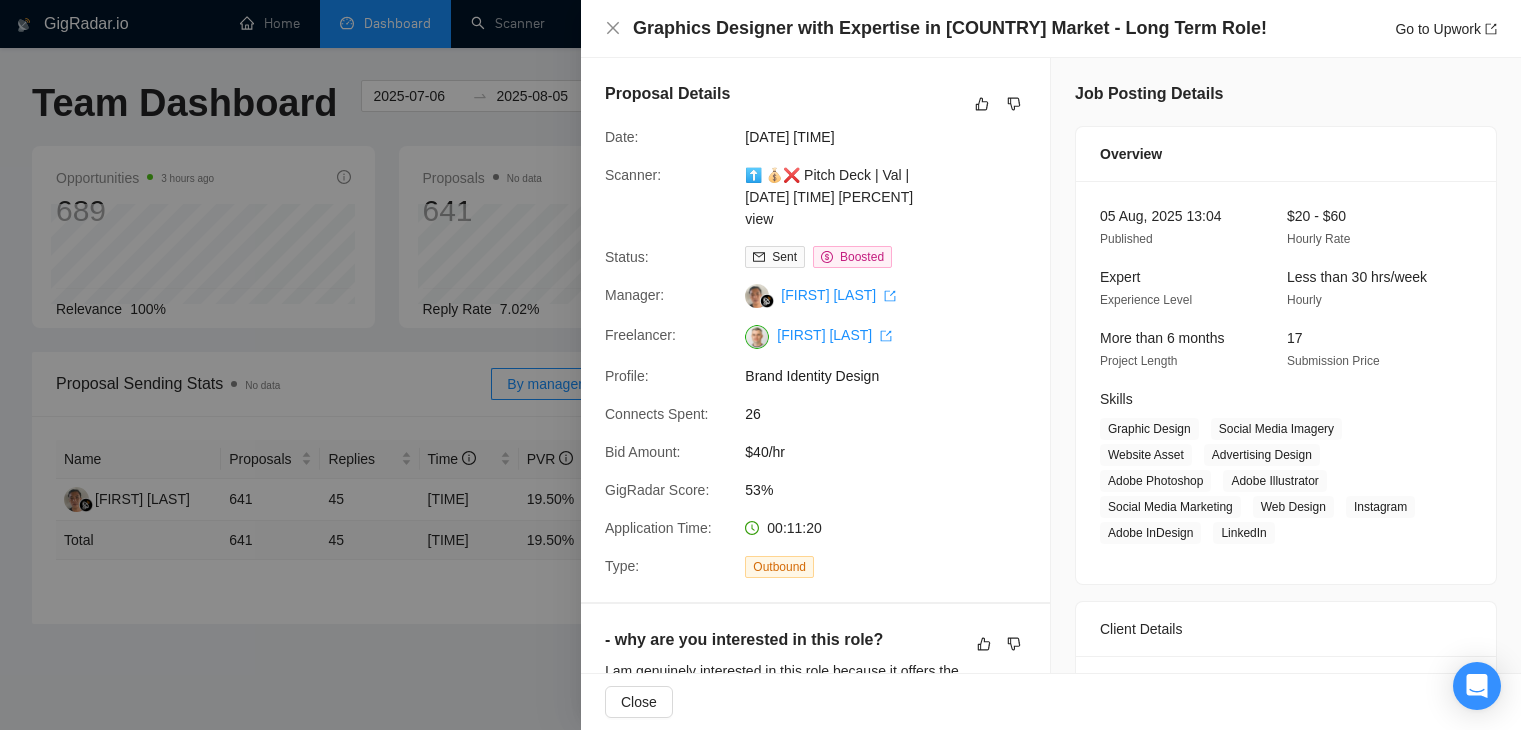 scroll, scrollTop: 600, scrollLeft: 0, axis: vertical 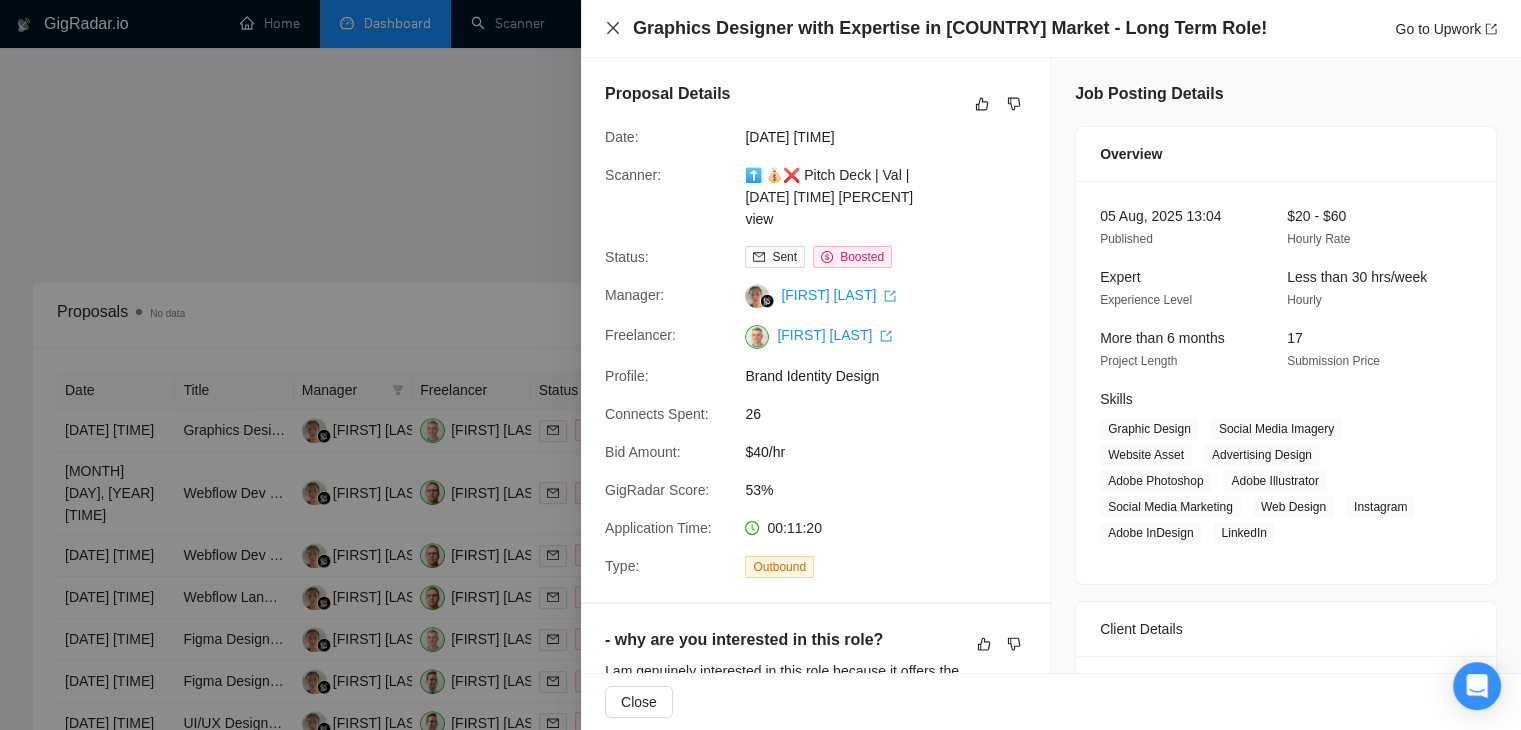 click 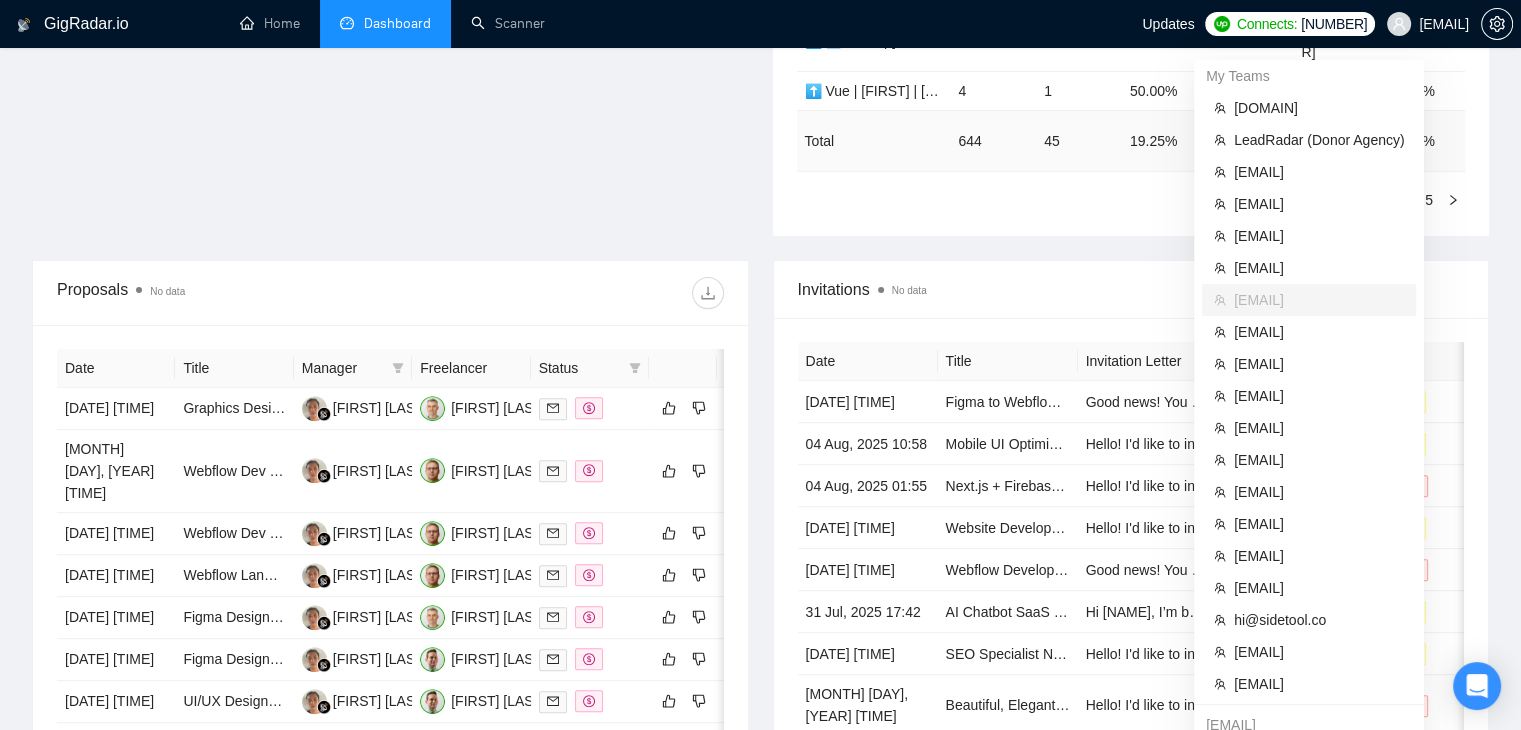 click on "[EMAIL]" at bounding box center (1444, 24) 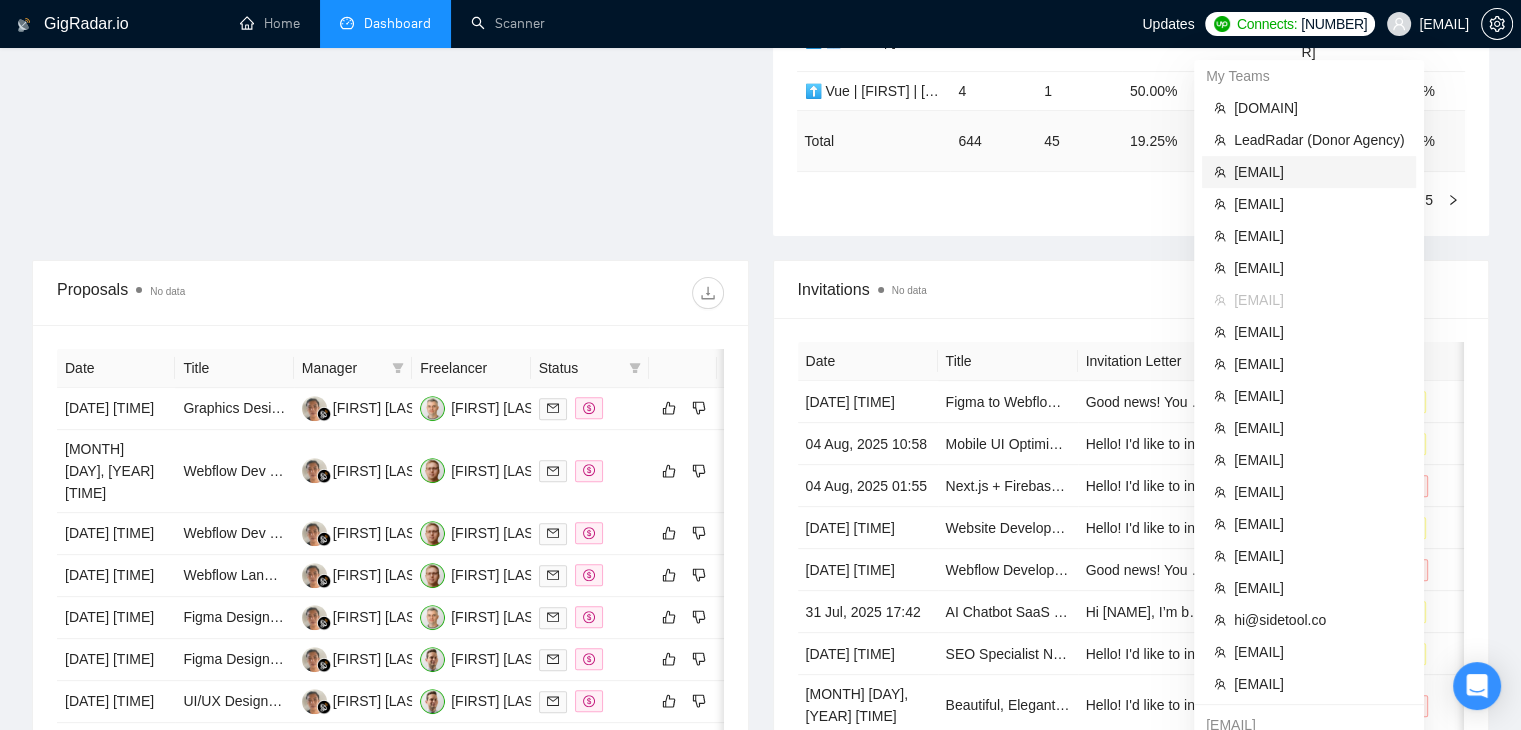 click on "[EMAIL]" at bounding box center (1319, 172) 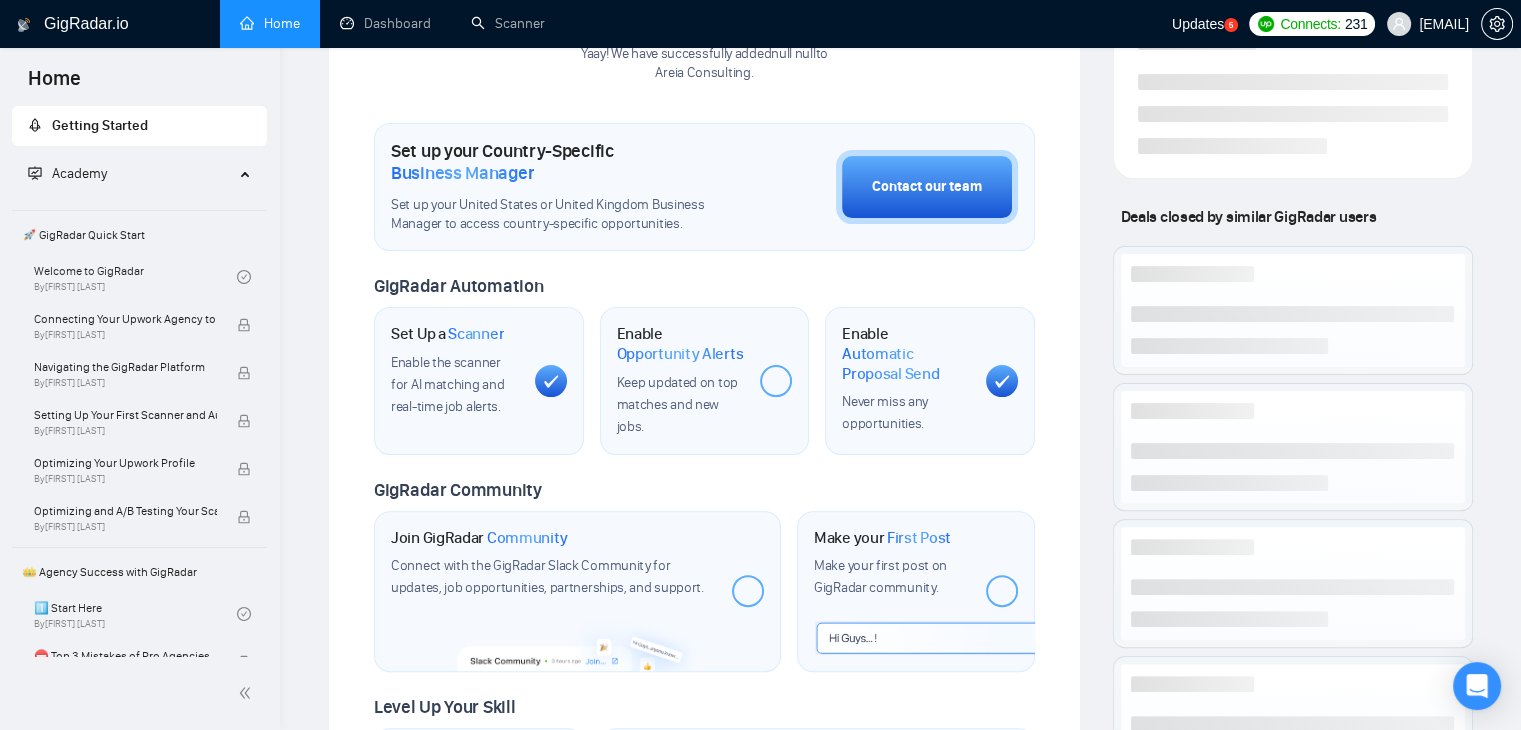 scroll, scrollTop: 380, scrollLeft: 0, axis: vertical 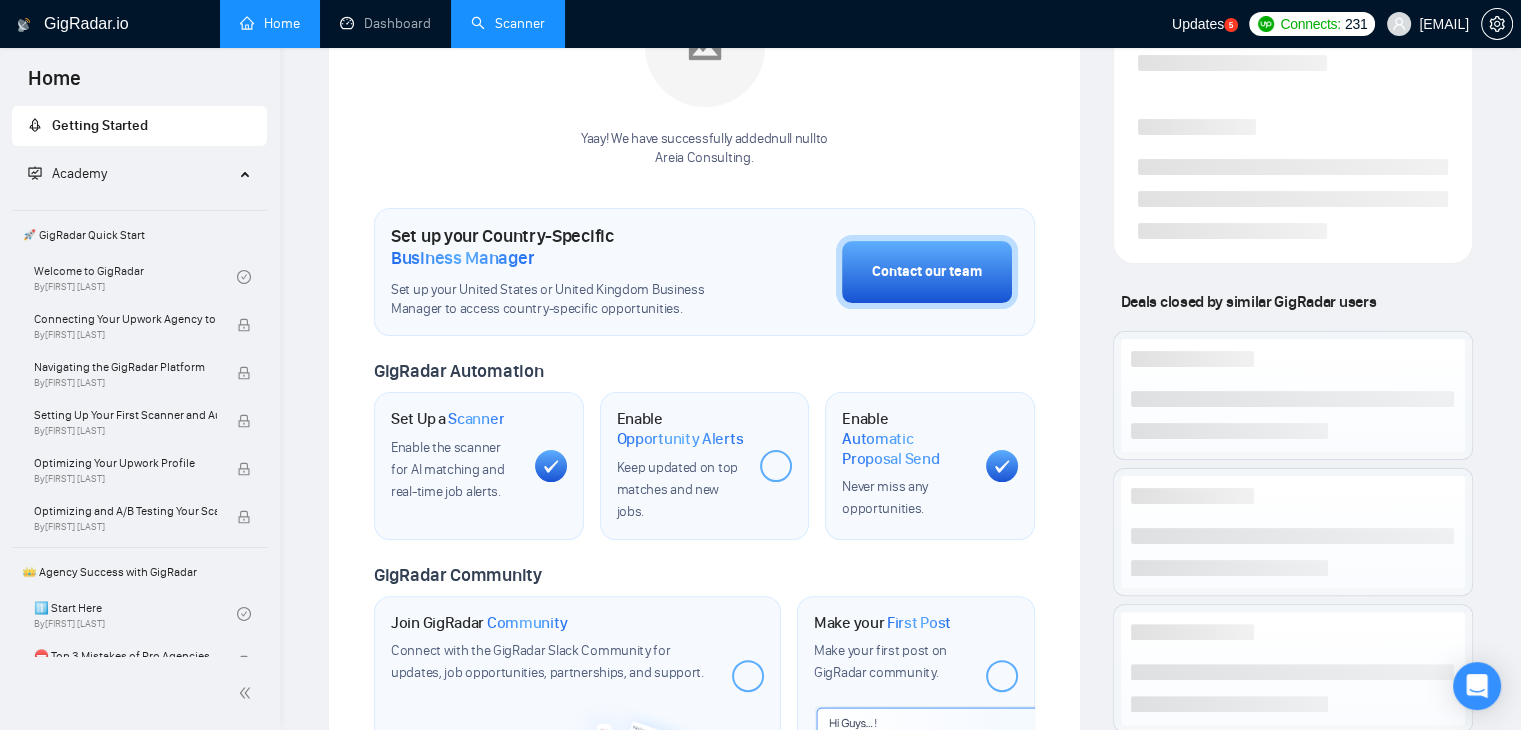 click on "Scanner" at bounding box center (508, 23) 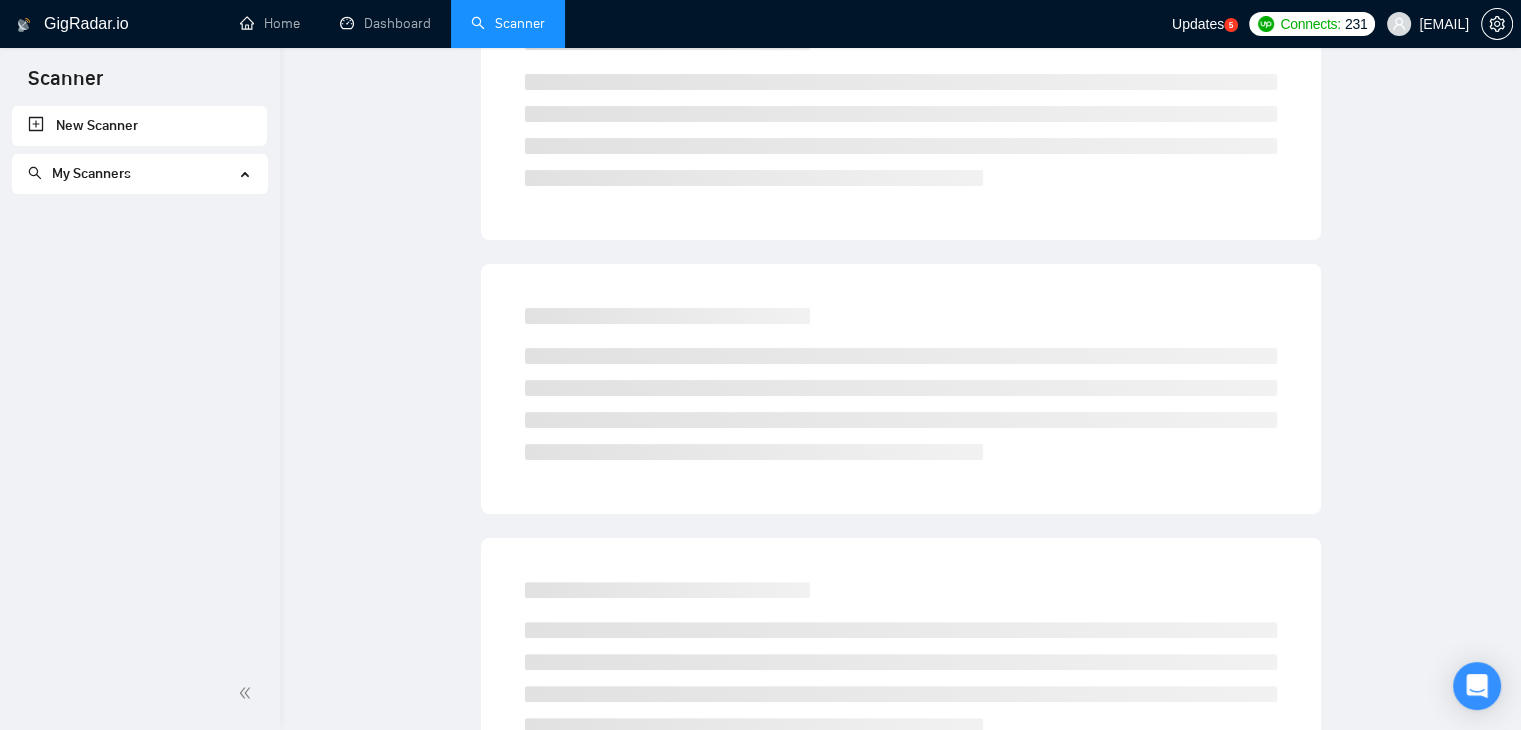 scroll, scrollTop: 0, scrollLeft: 0, axis: both 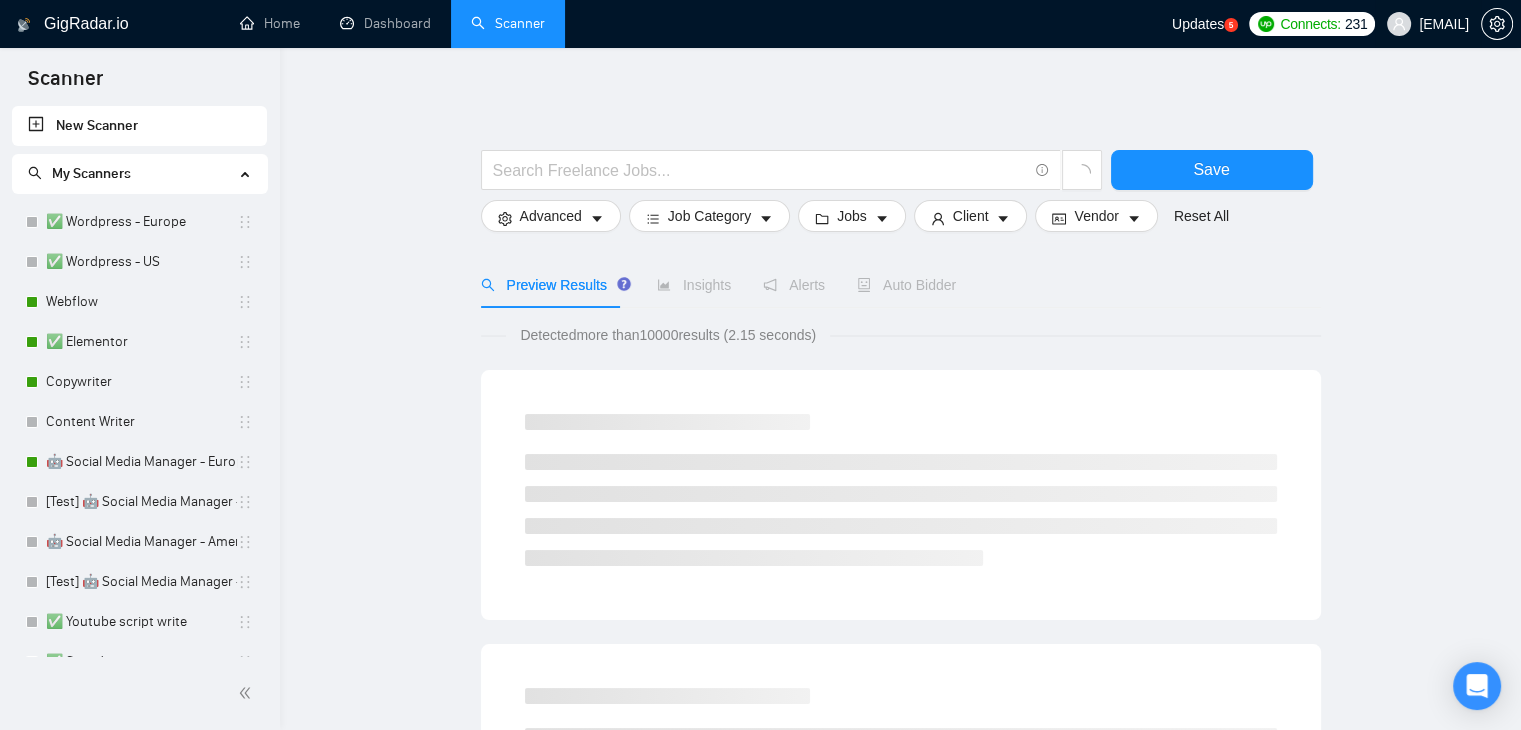 click on "[EMAIL]" at bounding box center (1428, 24) 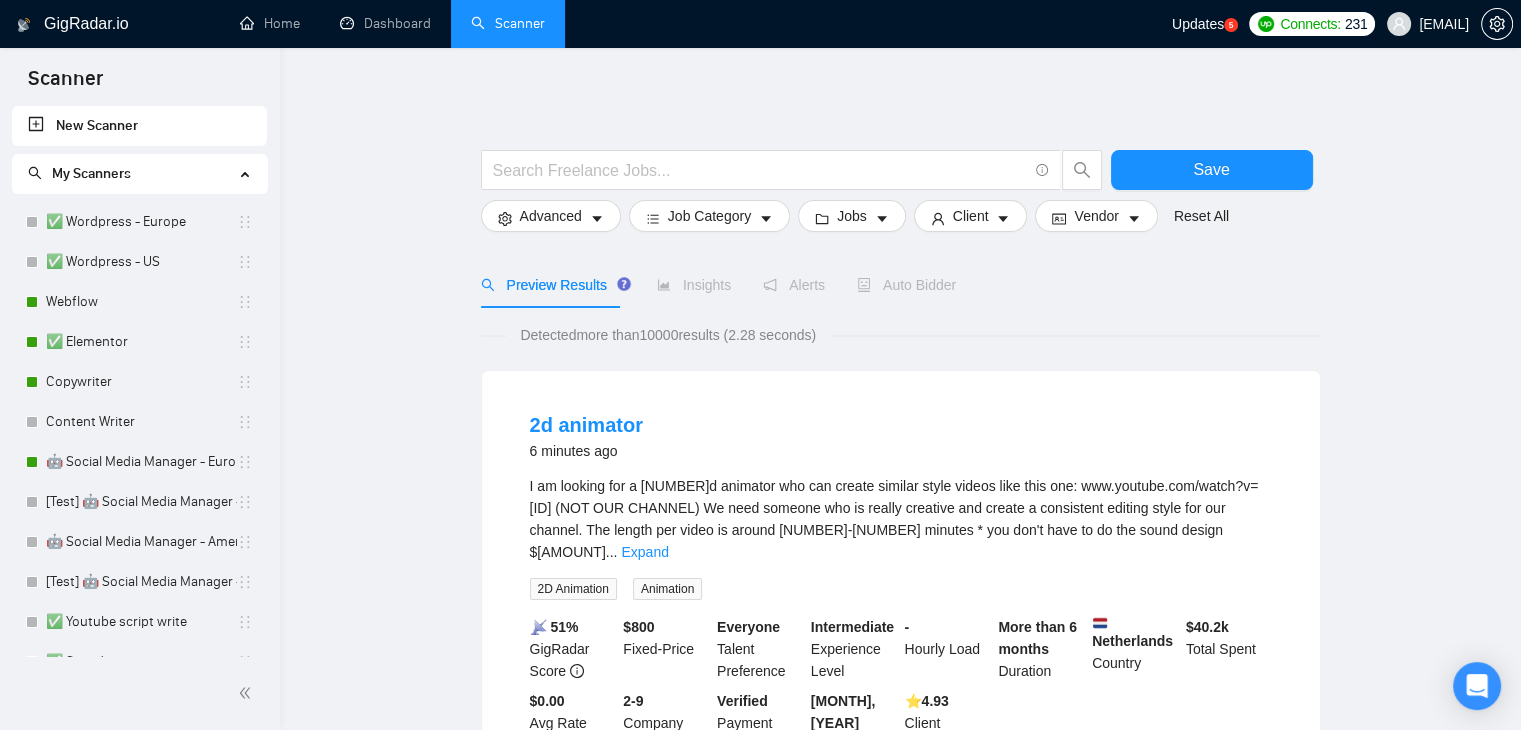 click on "[EMAIL]" at bounding box center (1444, 24) 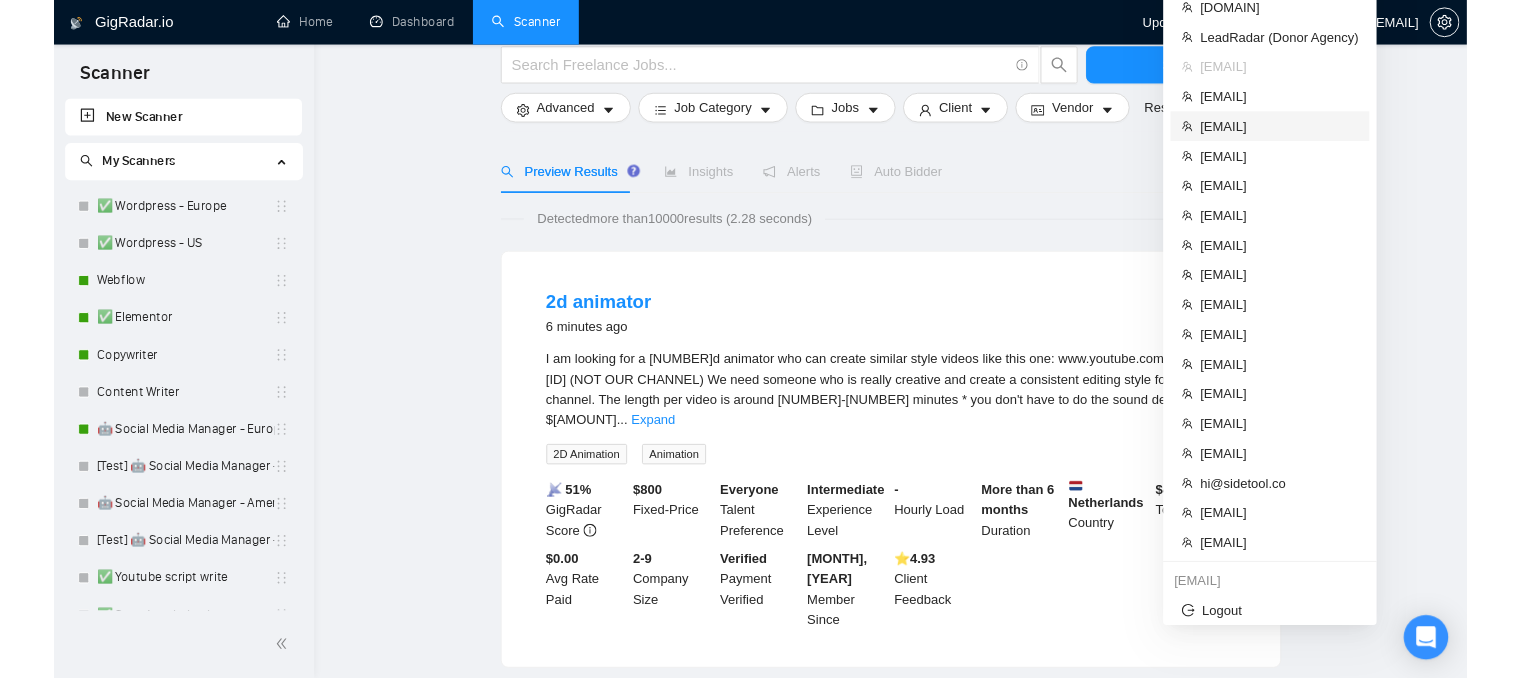 scroll, scrollTop: 0, scrollLeft: 0, axis: both 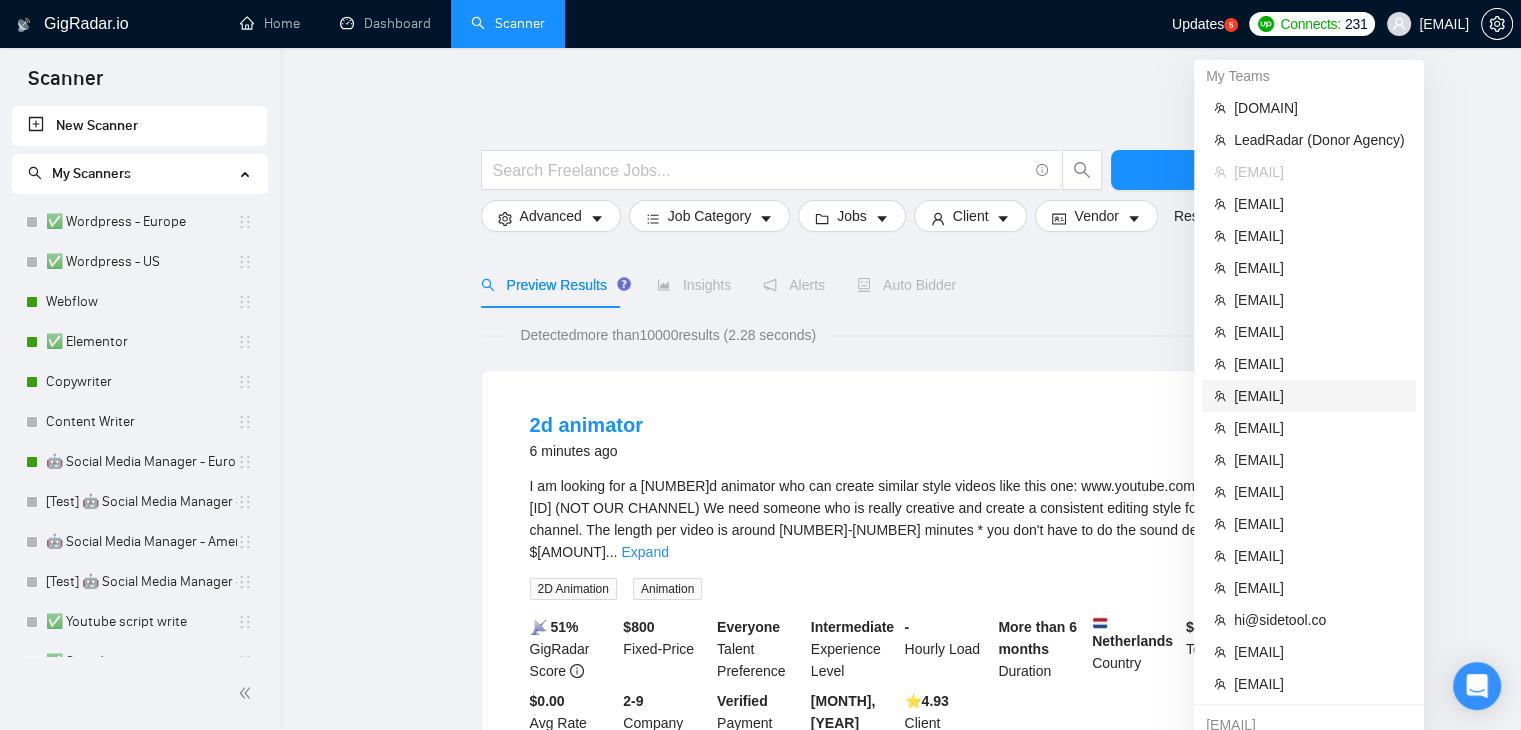 drag, startPoint x: 1283, startPoint y: 393, endPoint x: 684, endPoint y: 218, distance: 624.04004 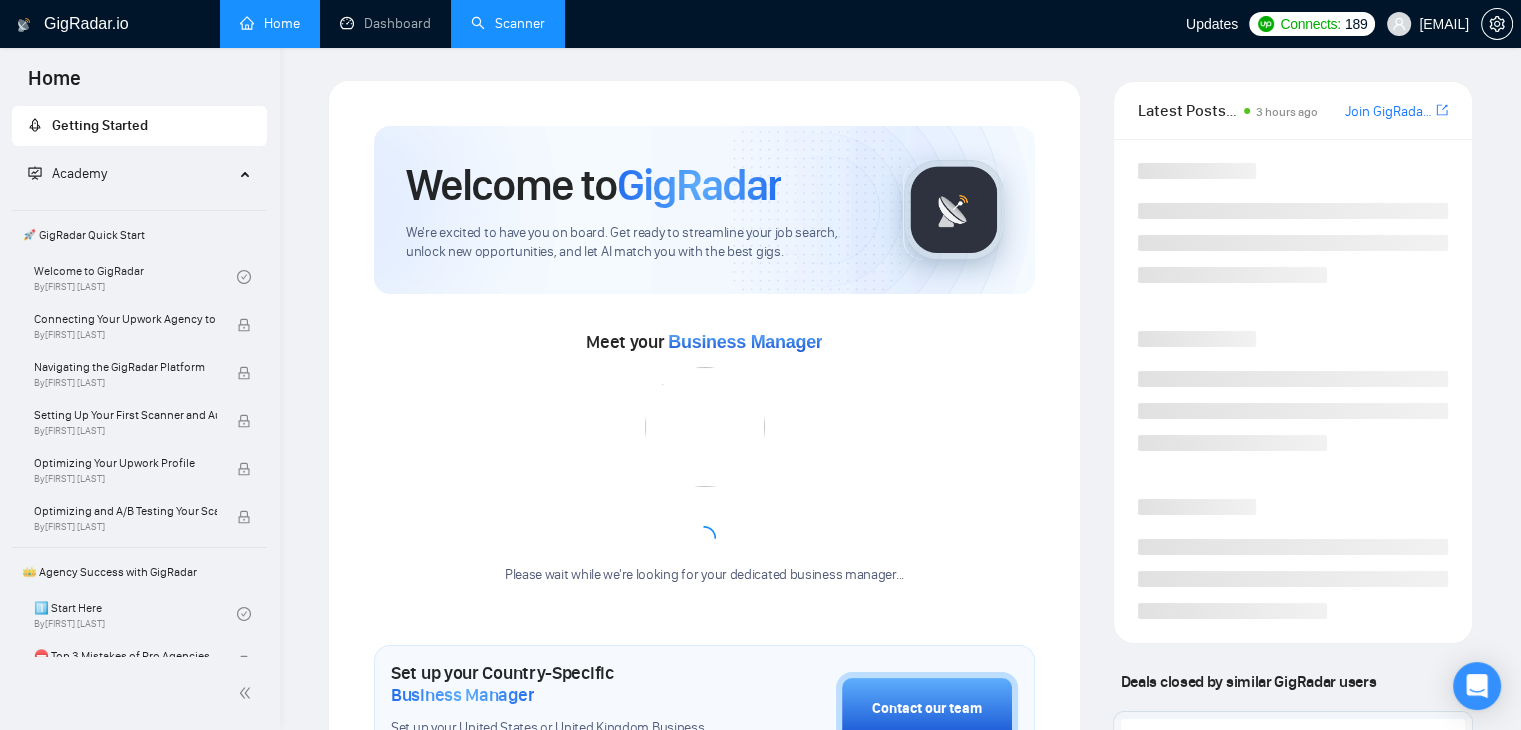 click on "Scanner" at bounding box center [508, 23] 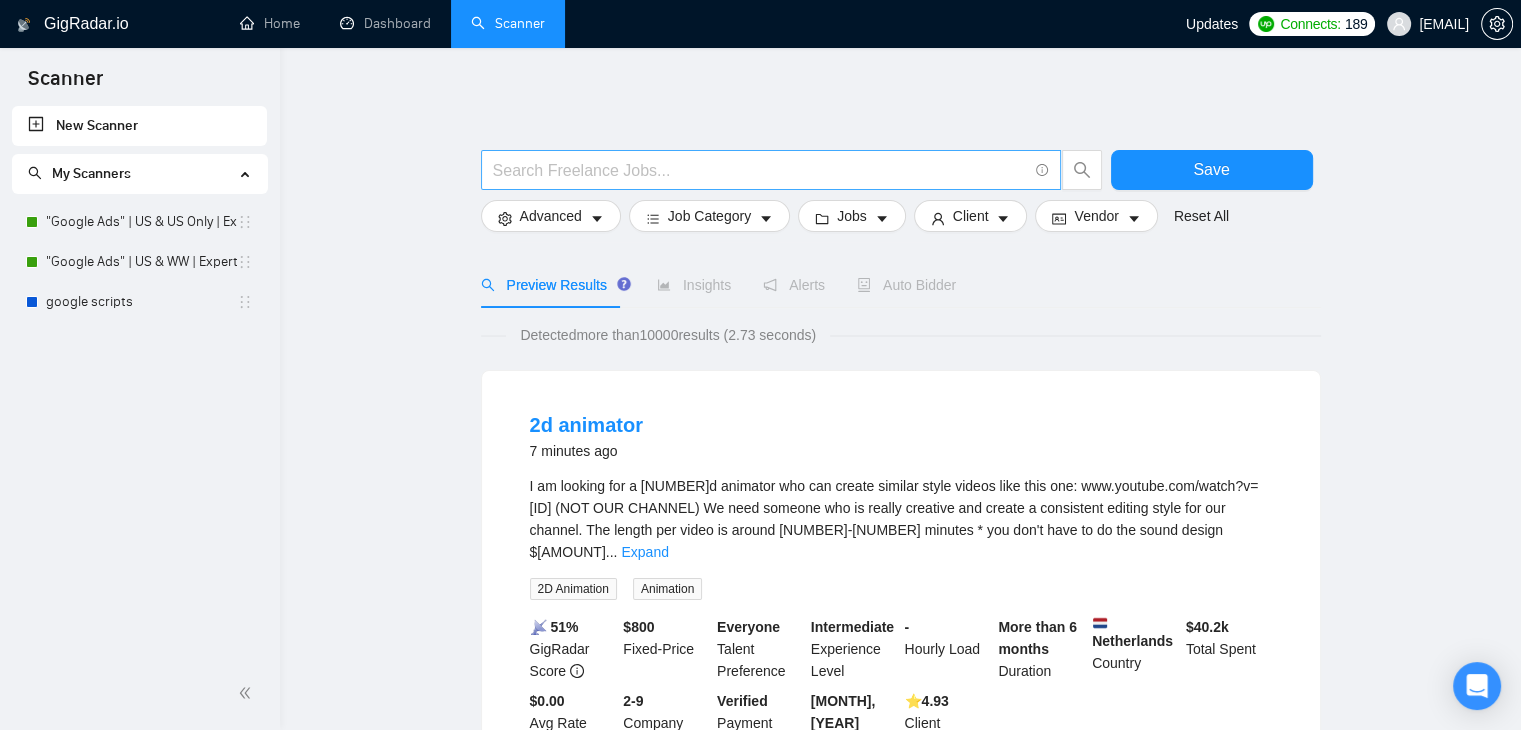 click at bounding box center [760, 170] 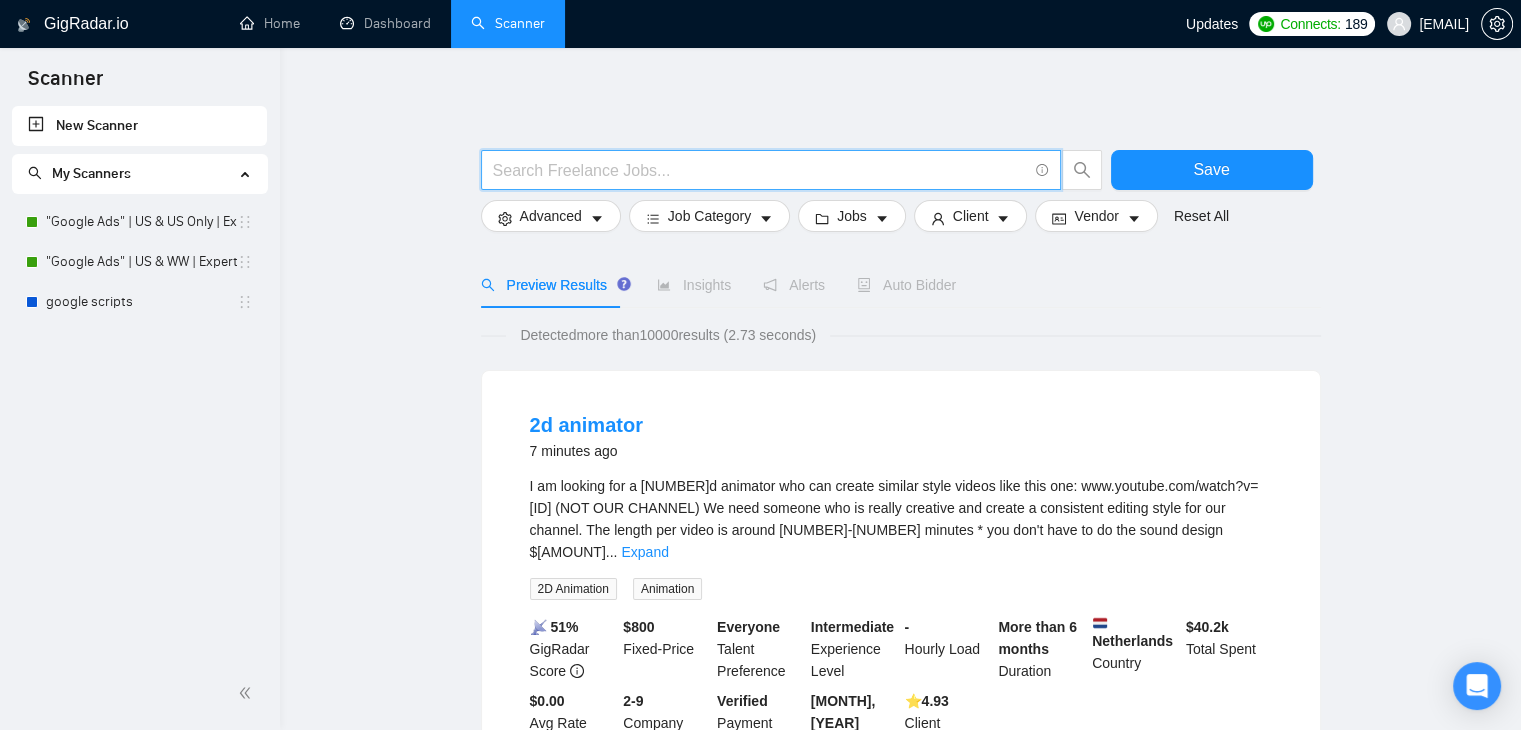 paste on "Microsoft Teams Security Expert Needed" 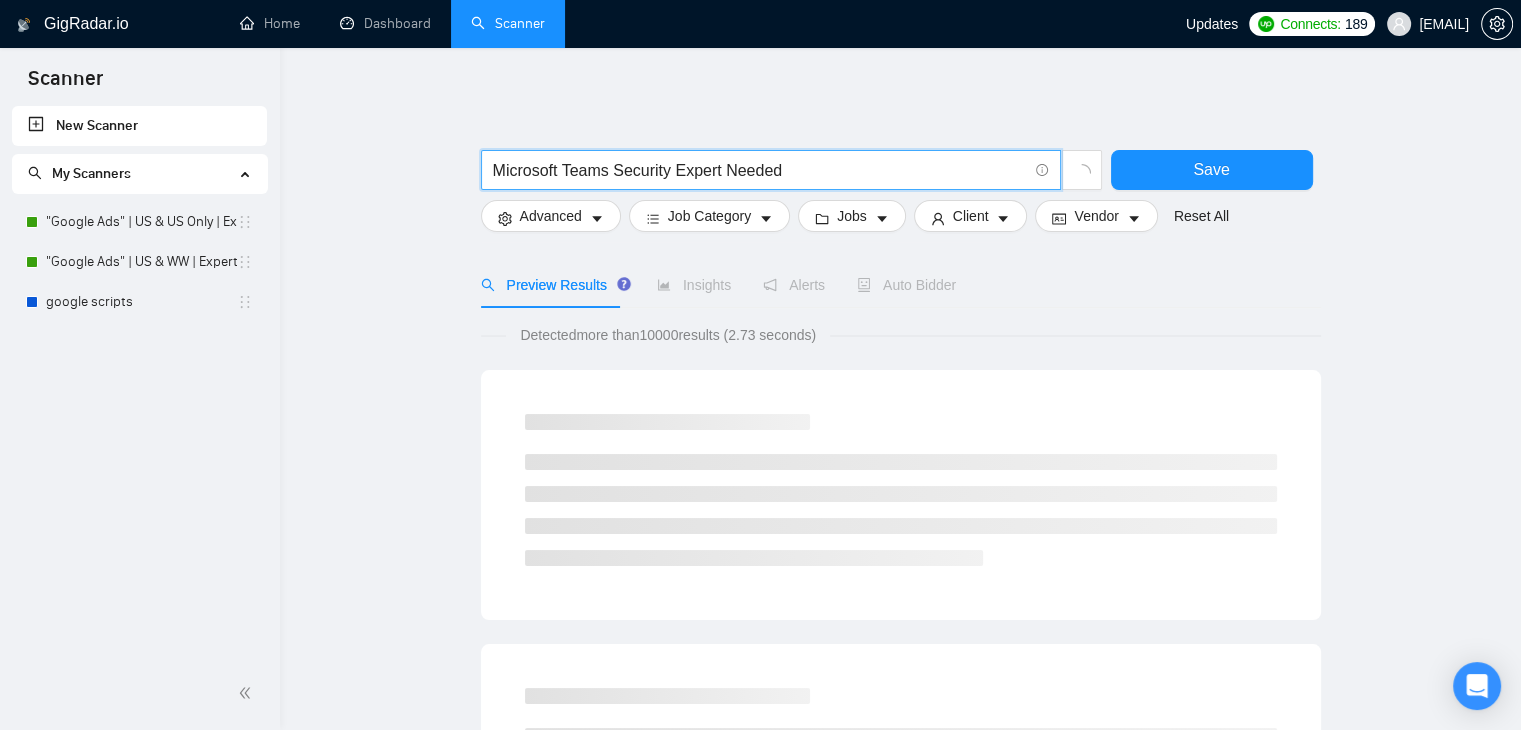 drag, startPoint x: 678, startPoint y: 169, endPoint x: 784, endPoint y: 169, distance: 106 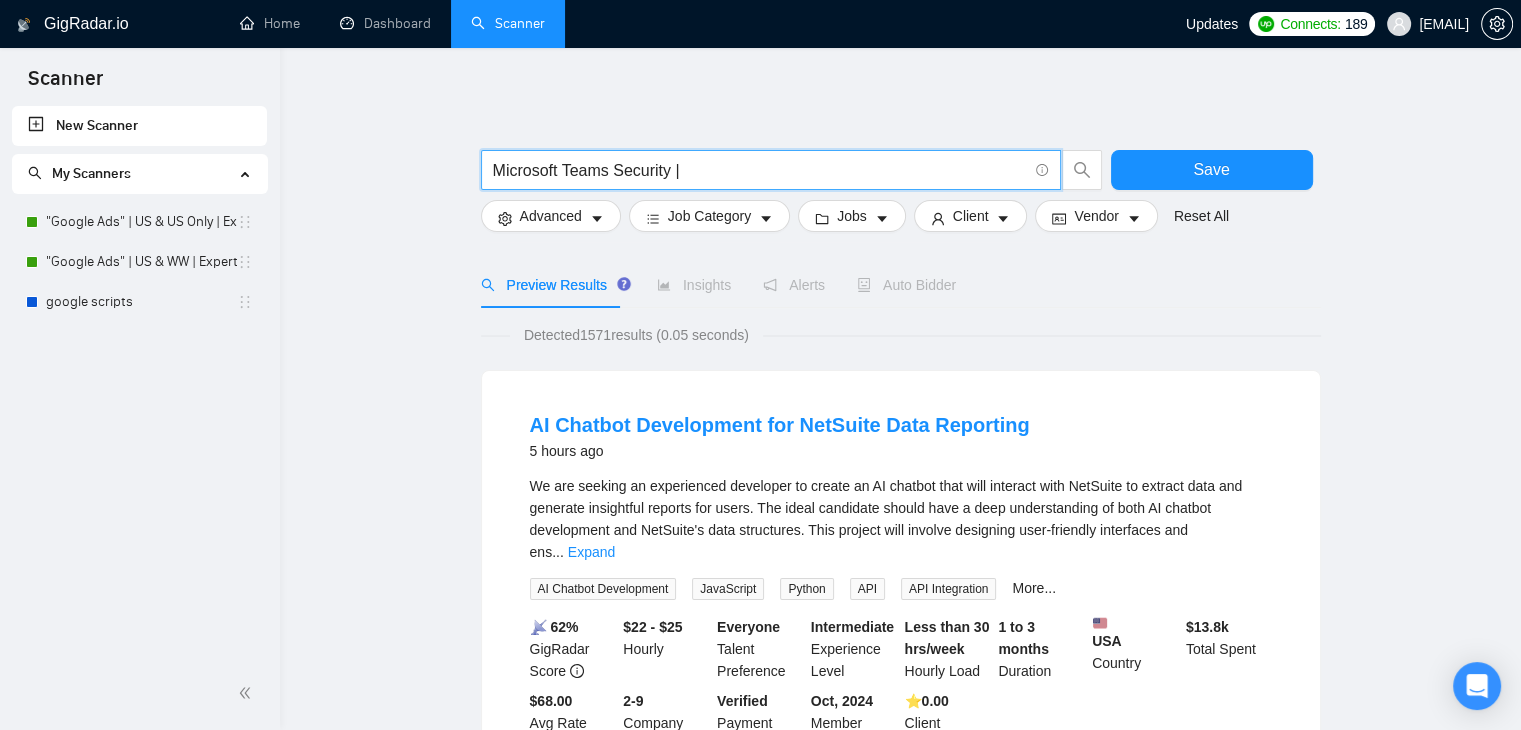 paste on "Microsoft 365 Compliance" 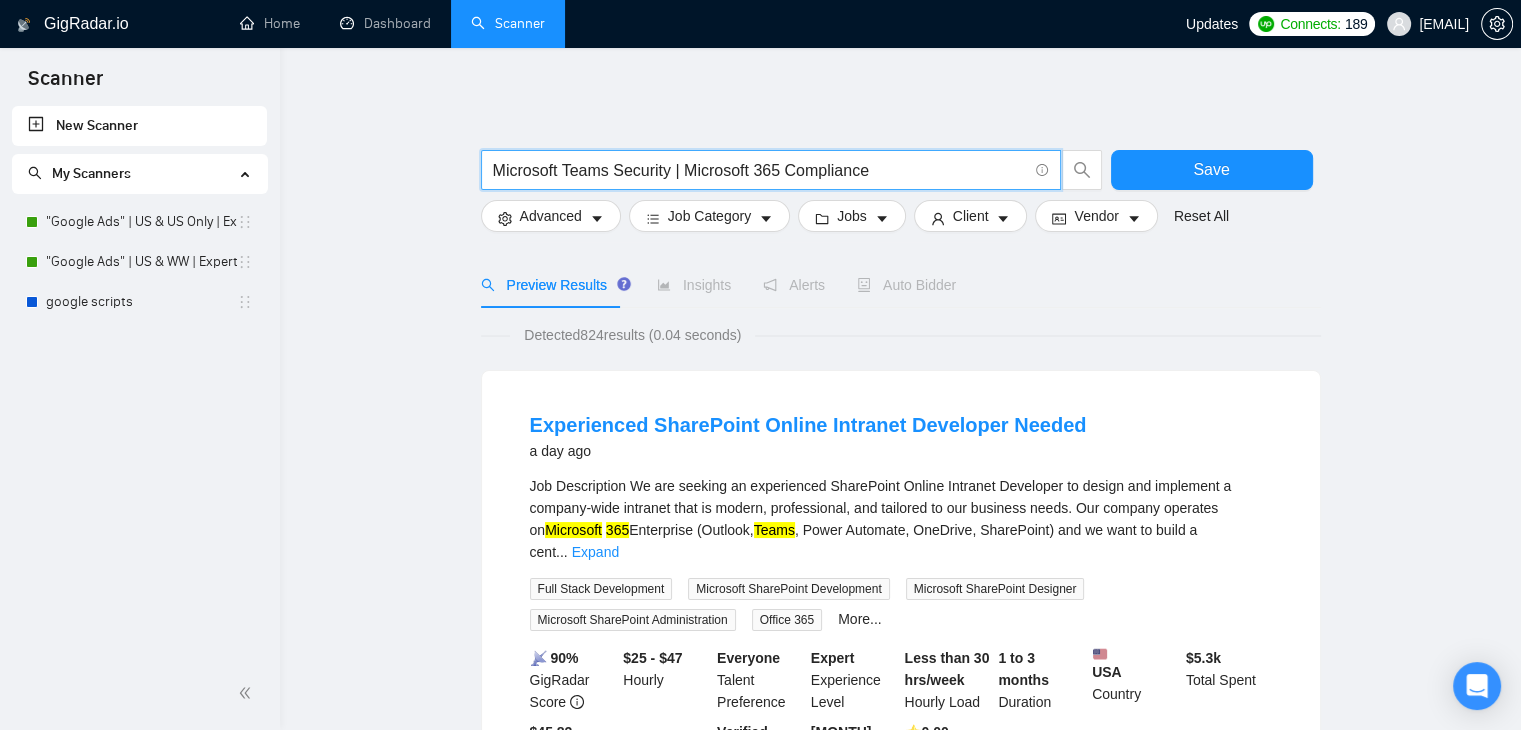 click on "Microsoft Teams Security | Microsoft 365 Compliance" at bounding box center [760, 170] 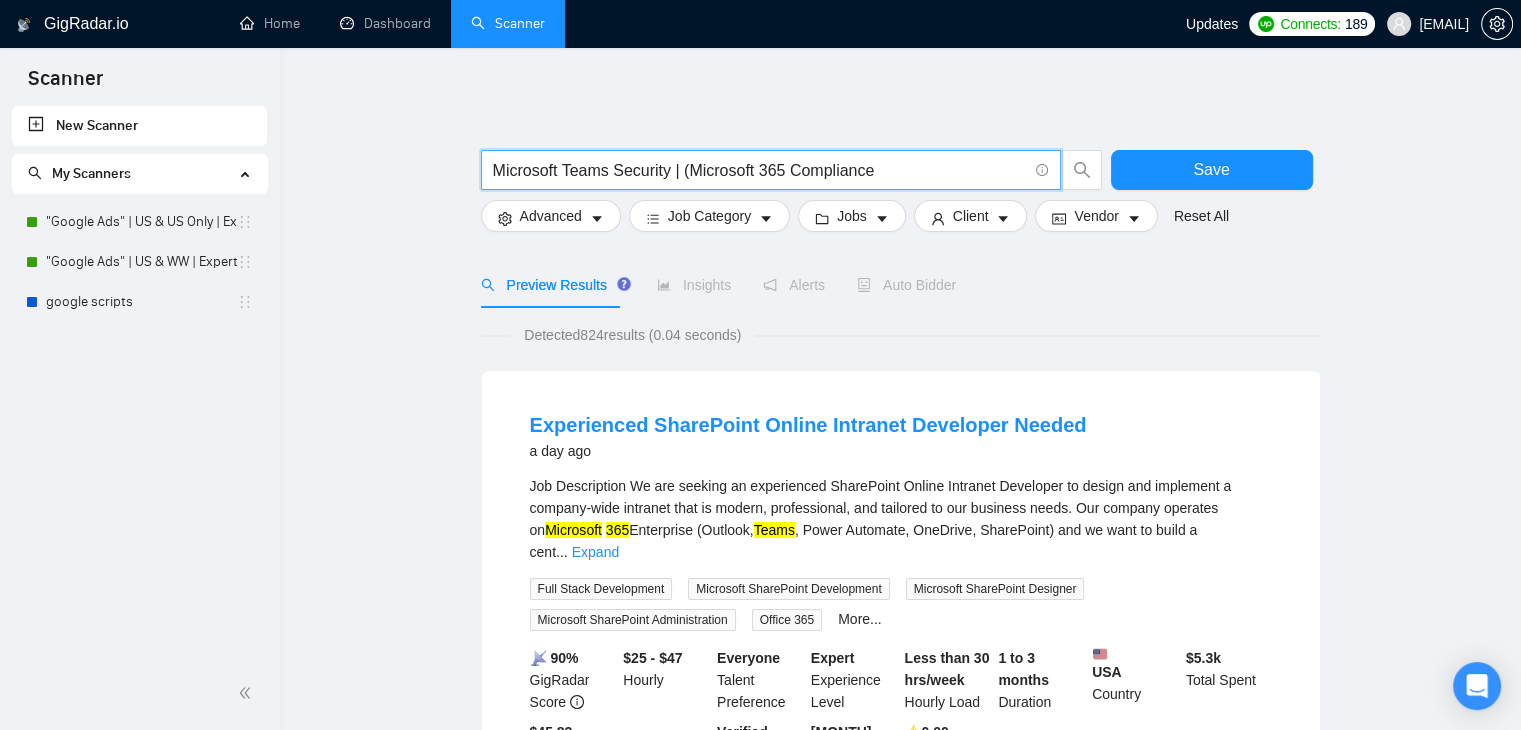 click on "Microsoft Teams Security | (Microsoft 365 Compliance" at bounding box center (760, 170) 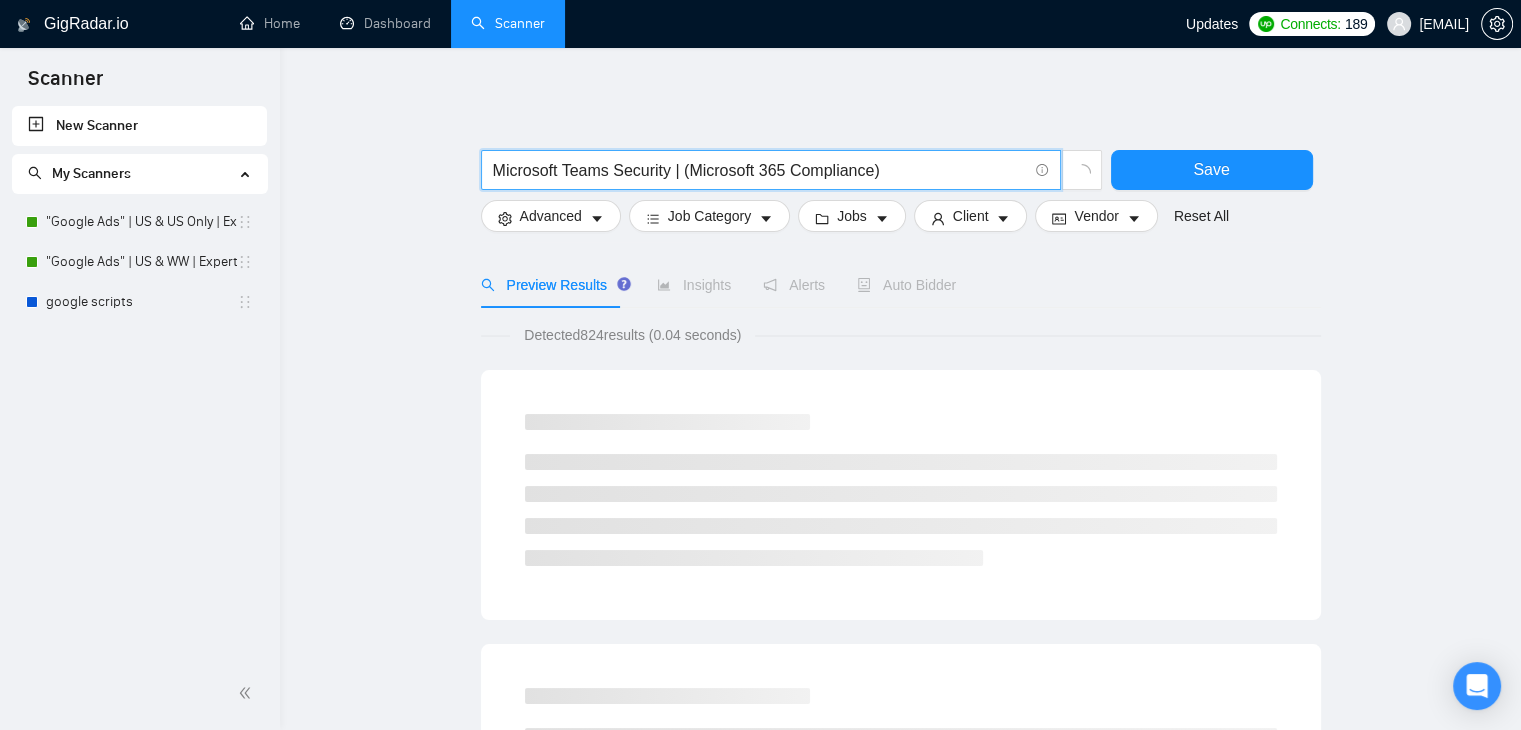 click on "Microsoft Teams Security | (Microsoft 365 Compliance)" at bounding box center [760, 170] 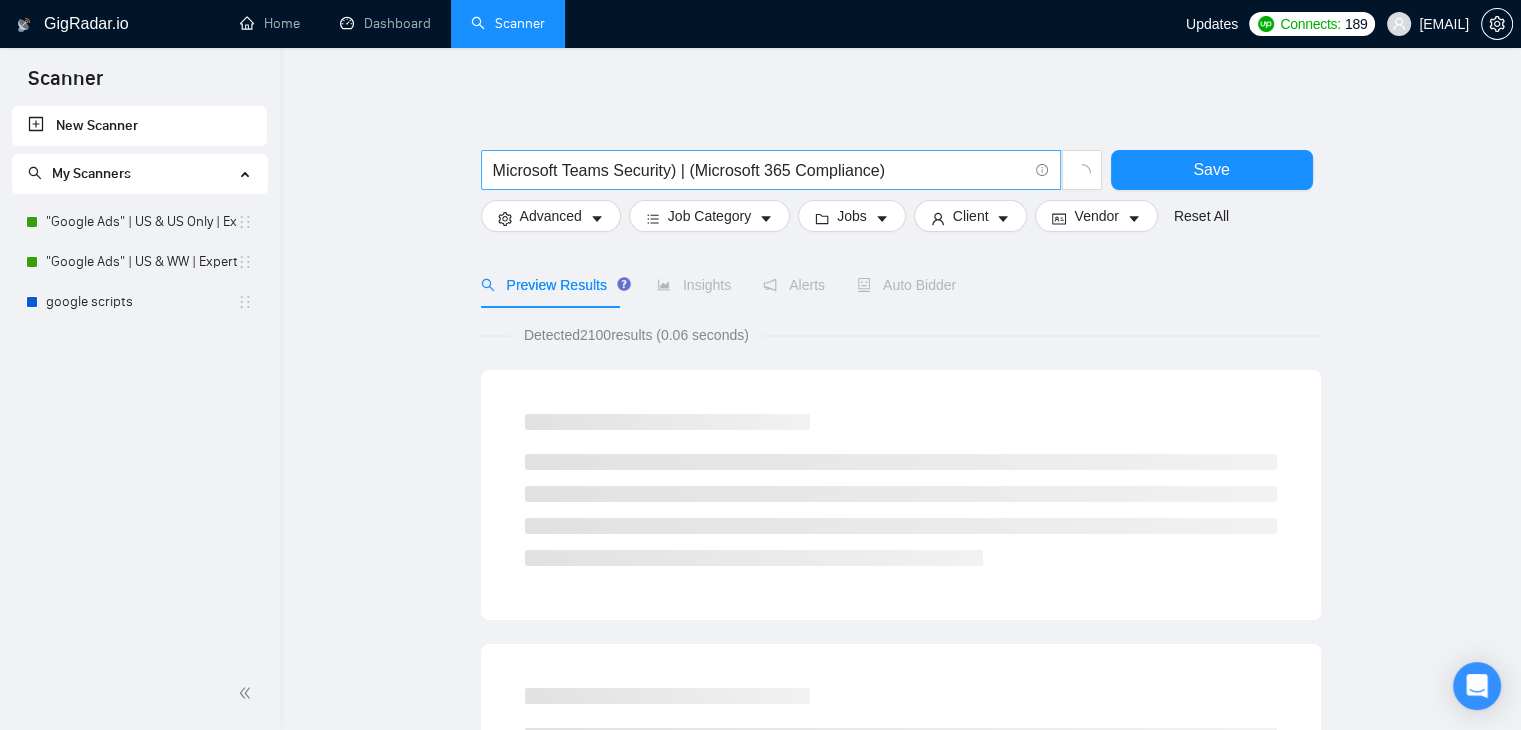click on "Microsoft Teams Security) | (Microsoft 365 Compliance)" at bounding box center [771, 170] 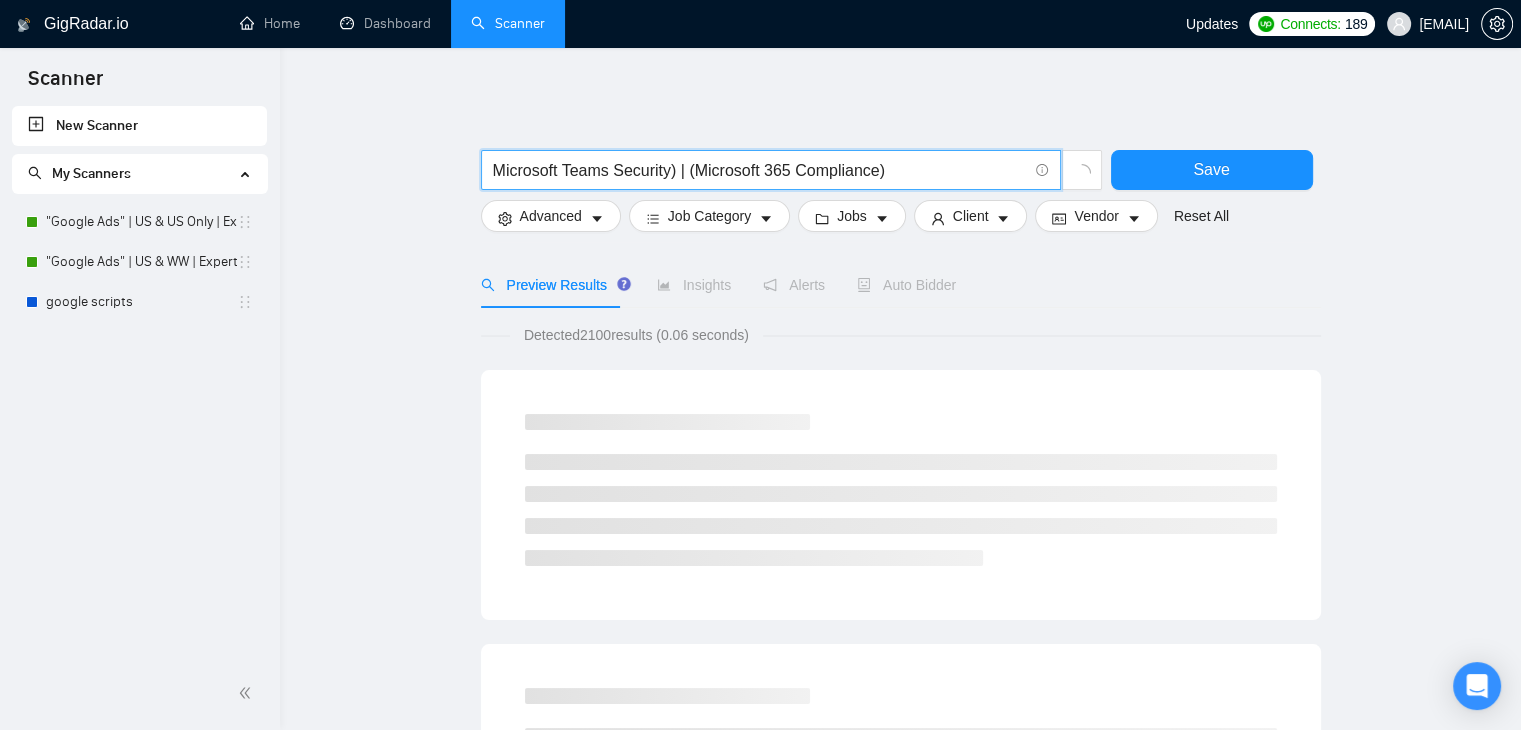 click on "Microsoft Teams Security) | (Microsoft 365 Compliance)" at bounding box center [760, 170] 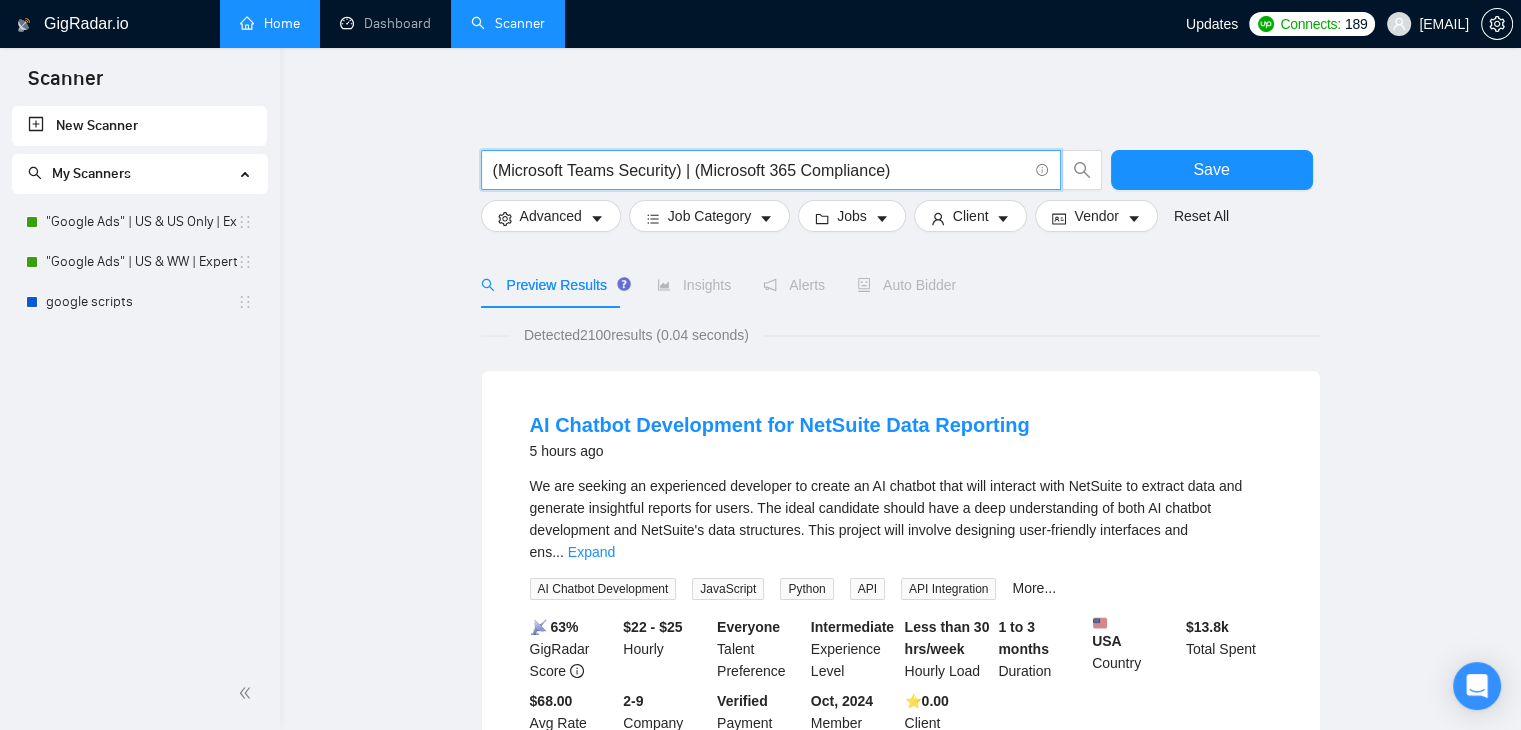 type on "(Microsoft Teams Security) | (Microsoft 365 Compliance)" 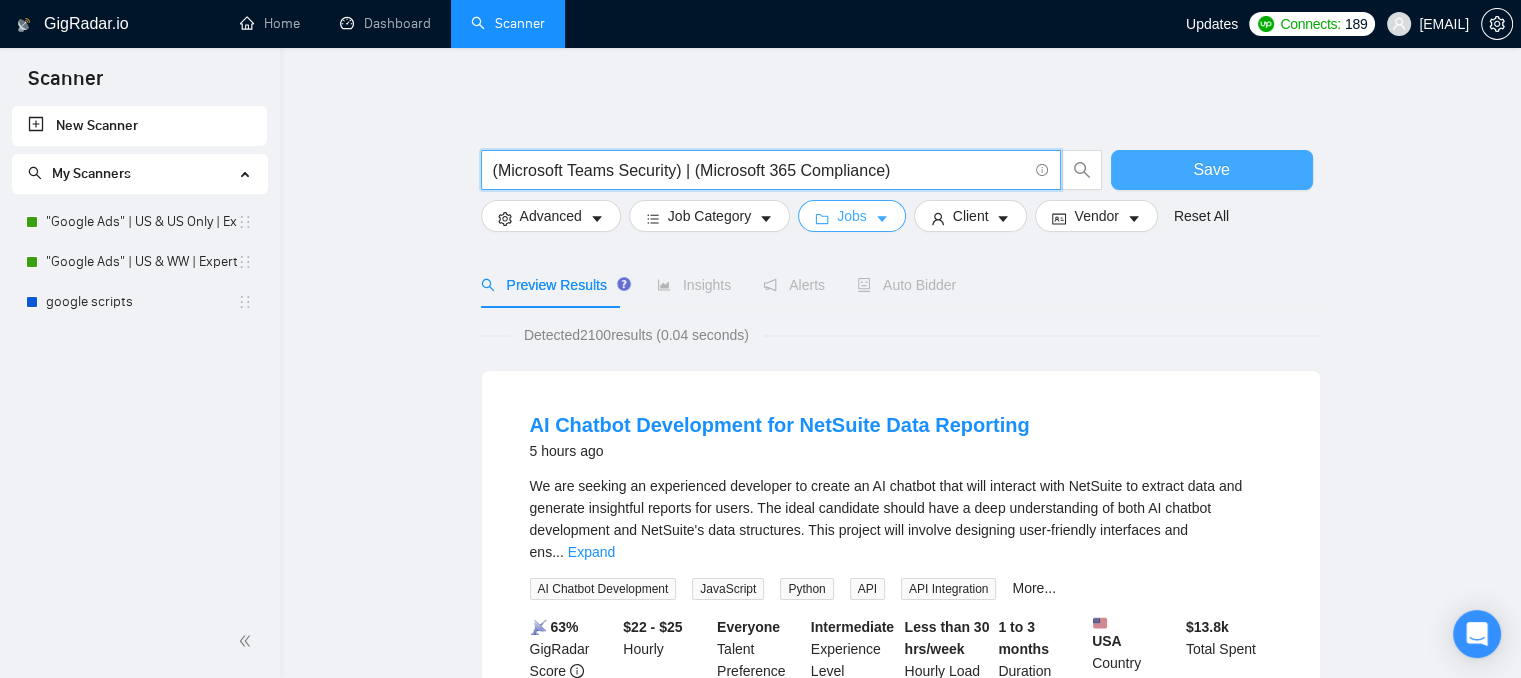 drag, startPoint x: 1136, startPoint y: 184, endPoint x: 824, endPoint y: 227, distance: 314.9492 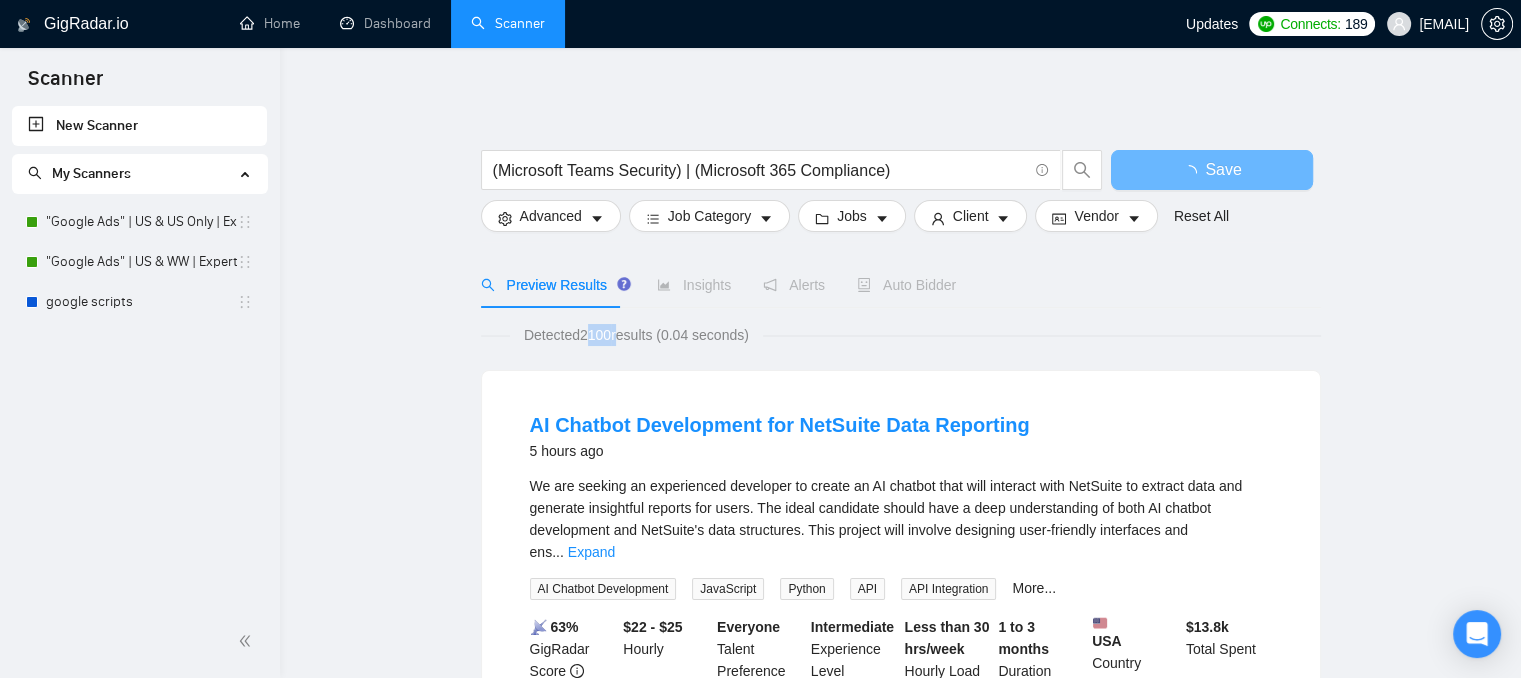 drag, startPoint x: 582, startPoint y: 337, endPoint x: 619, endPoint y: 337, distance: 37 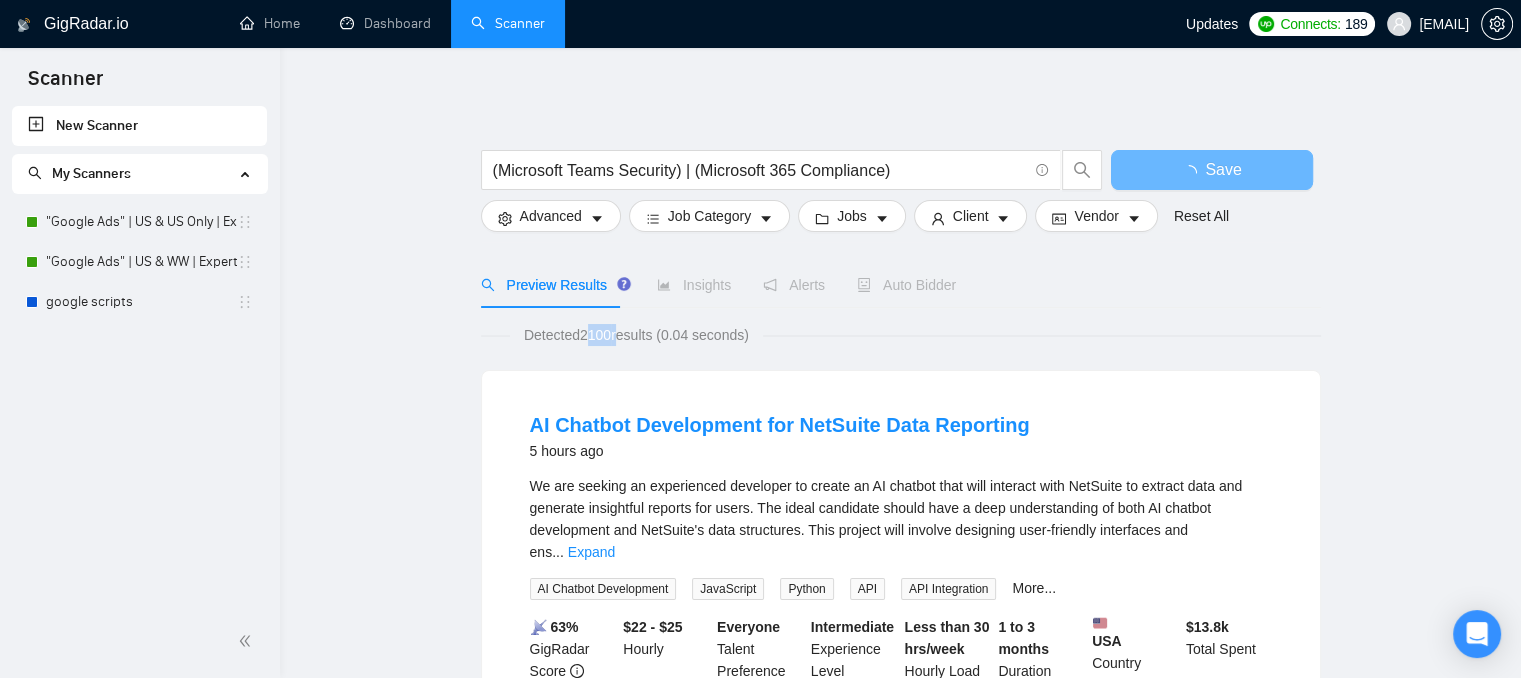 click on "Detected   [NUMBER]  results   ([TIME])" at bounding box center [636, 335] 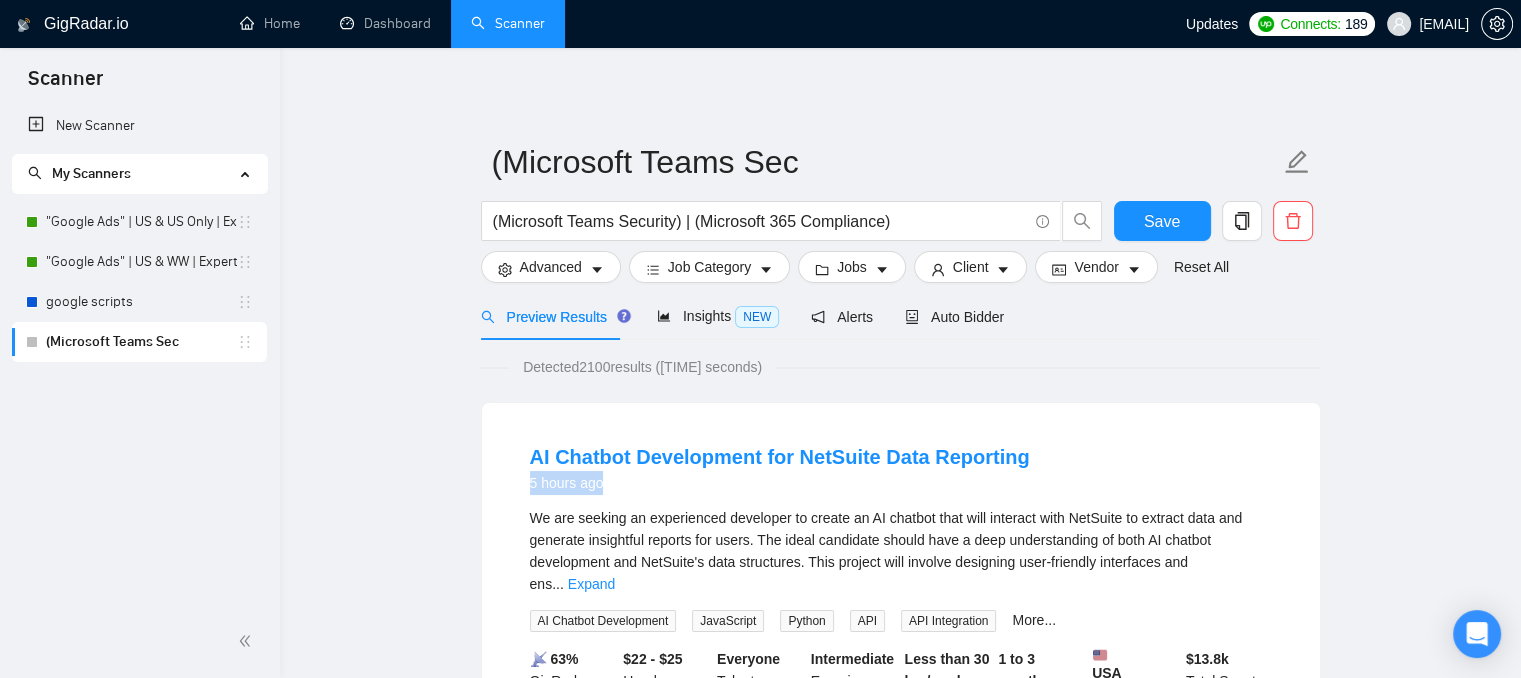 drag, startPoint x: 524, startPoint y: 481, endPoint x: 608, endPoint y: 479, distance: 84.0238 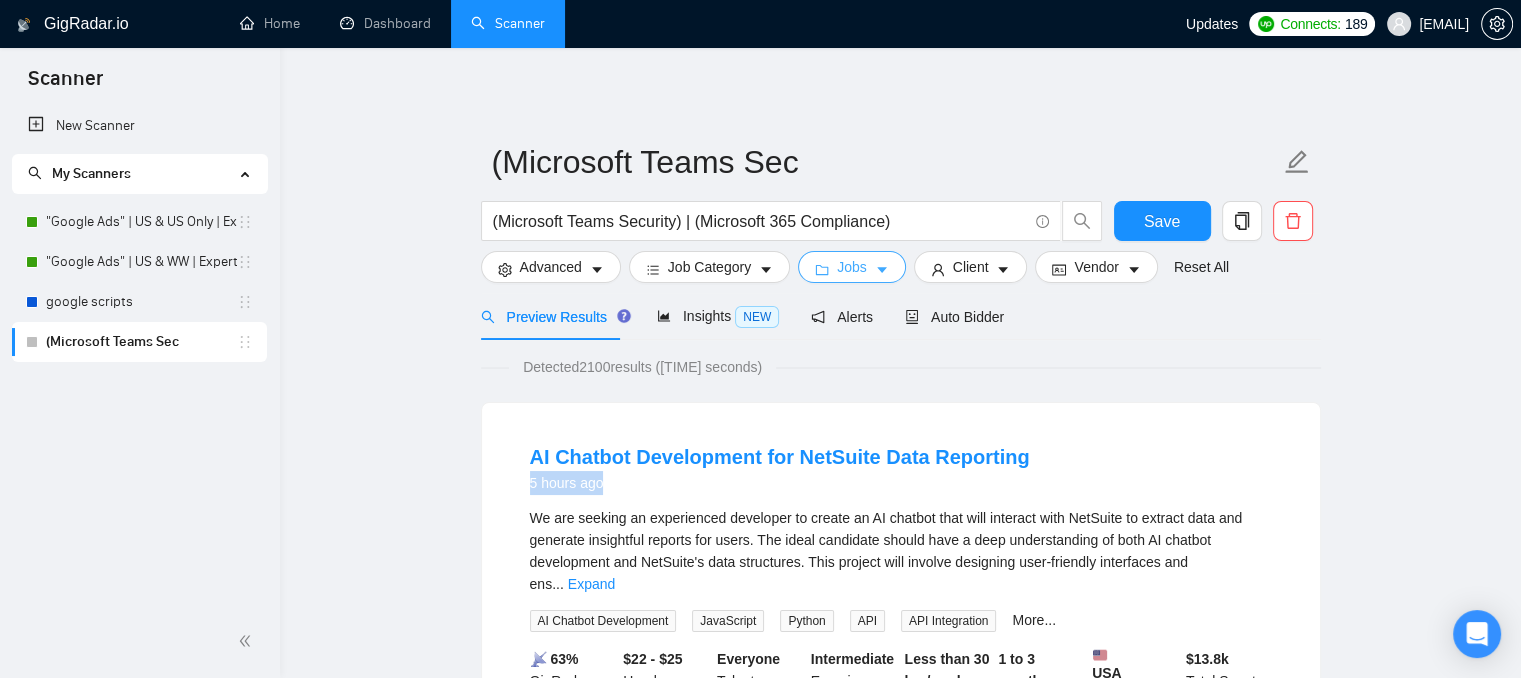 click at bounding box center [882, 269] 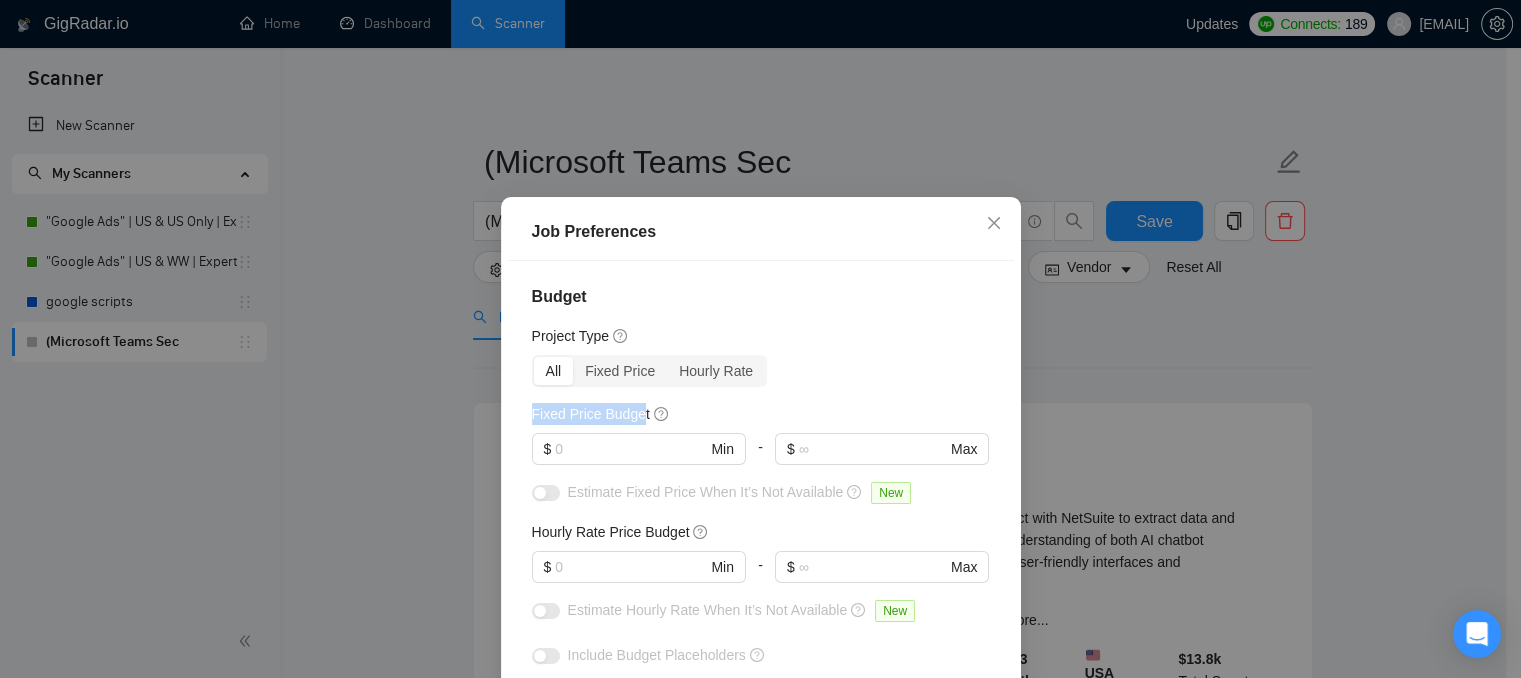 drag, startPoint x: 522, startPoint y: 419, endPoint x: 635, endPoint y: 415, distance: 113.07078 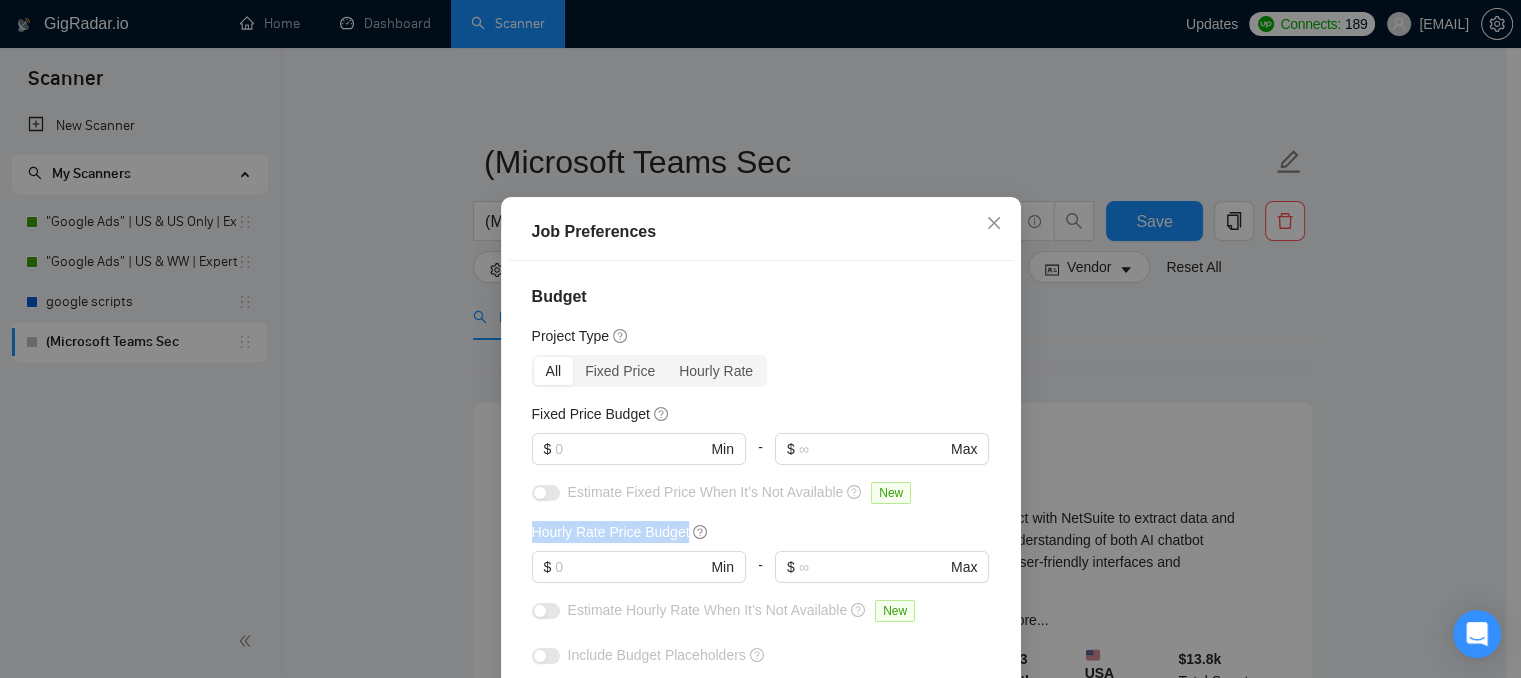 drag, startPoint x: 528, startPoint y: 541, endPoint x: 837, endPoint y: 468, distance: 317.50592 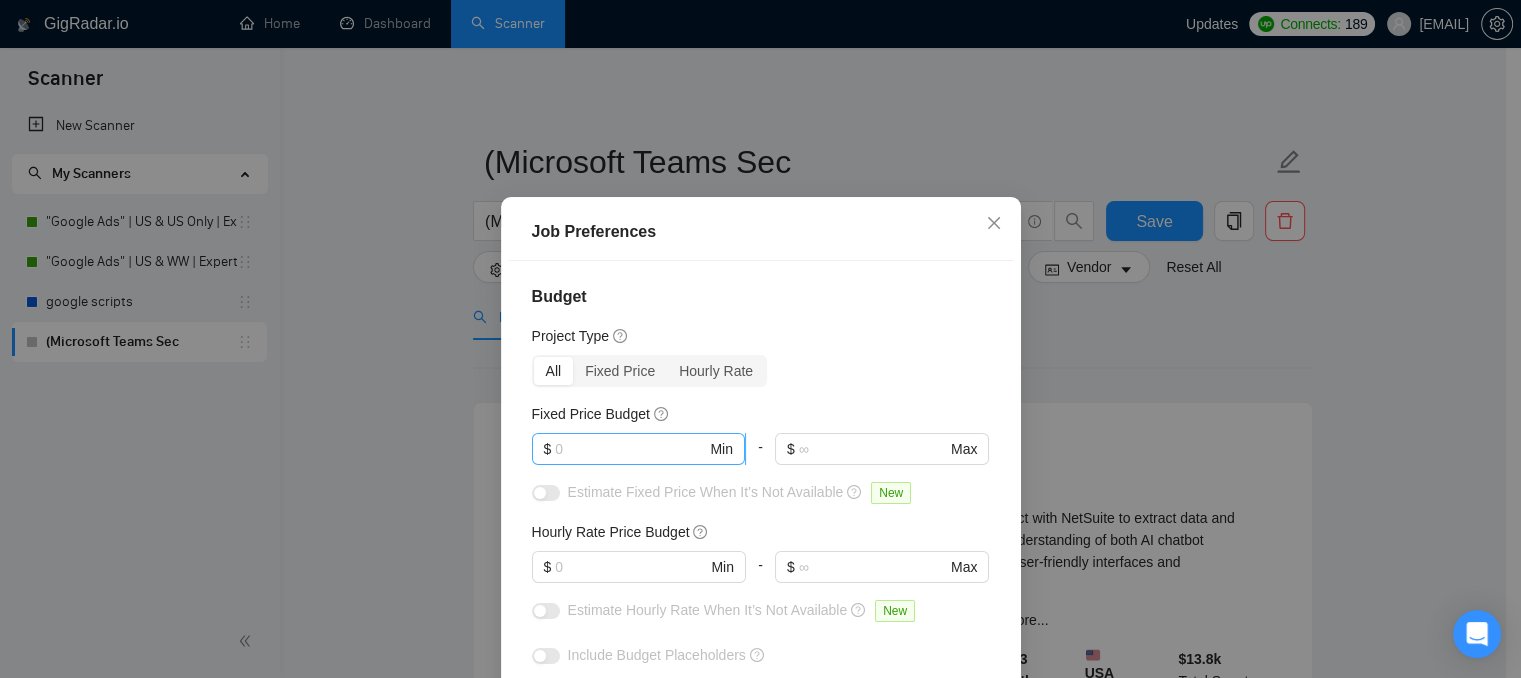 click at bounding box center (630, 449) 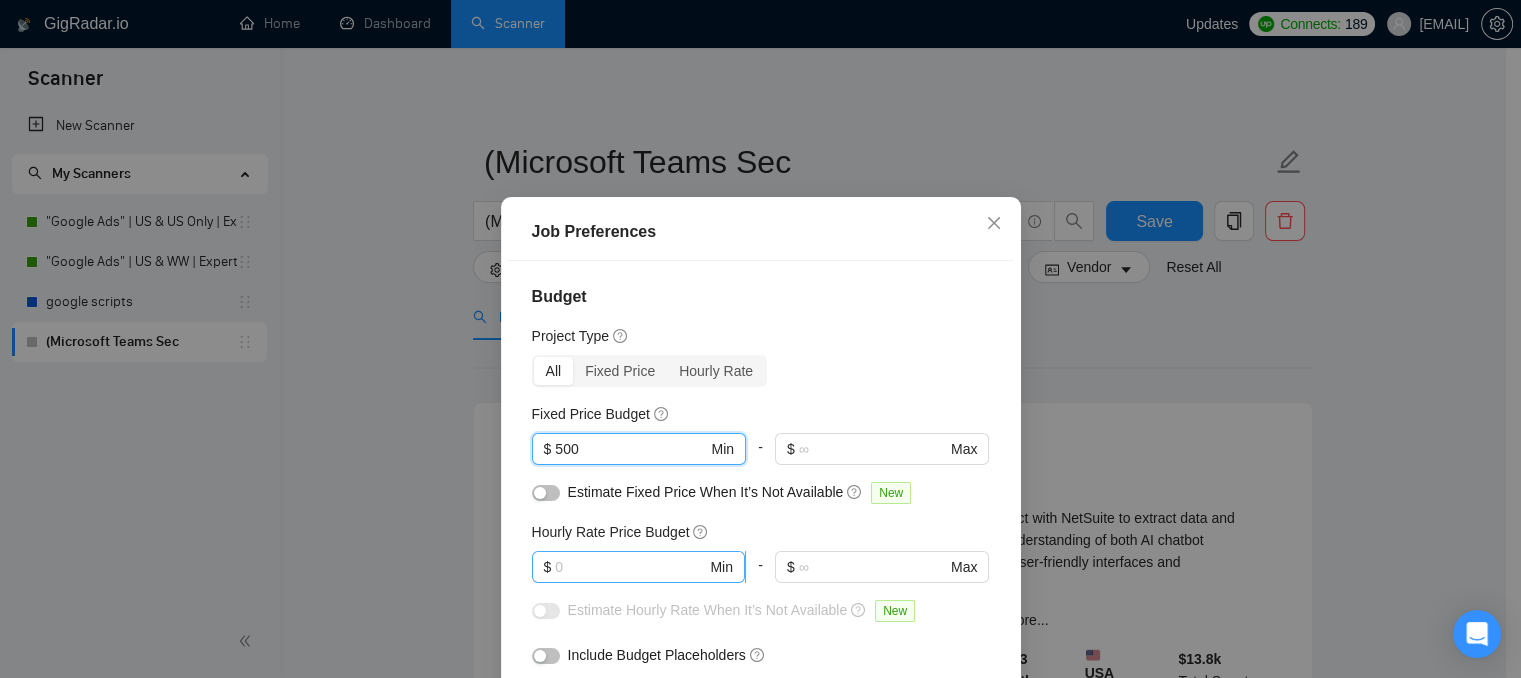 type on "500" 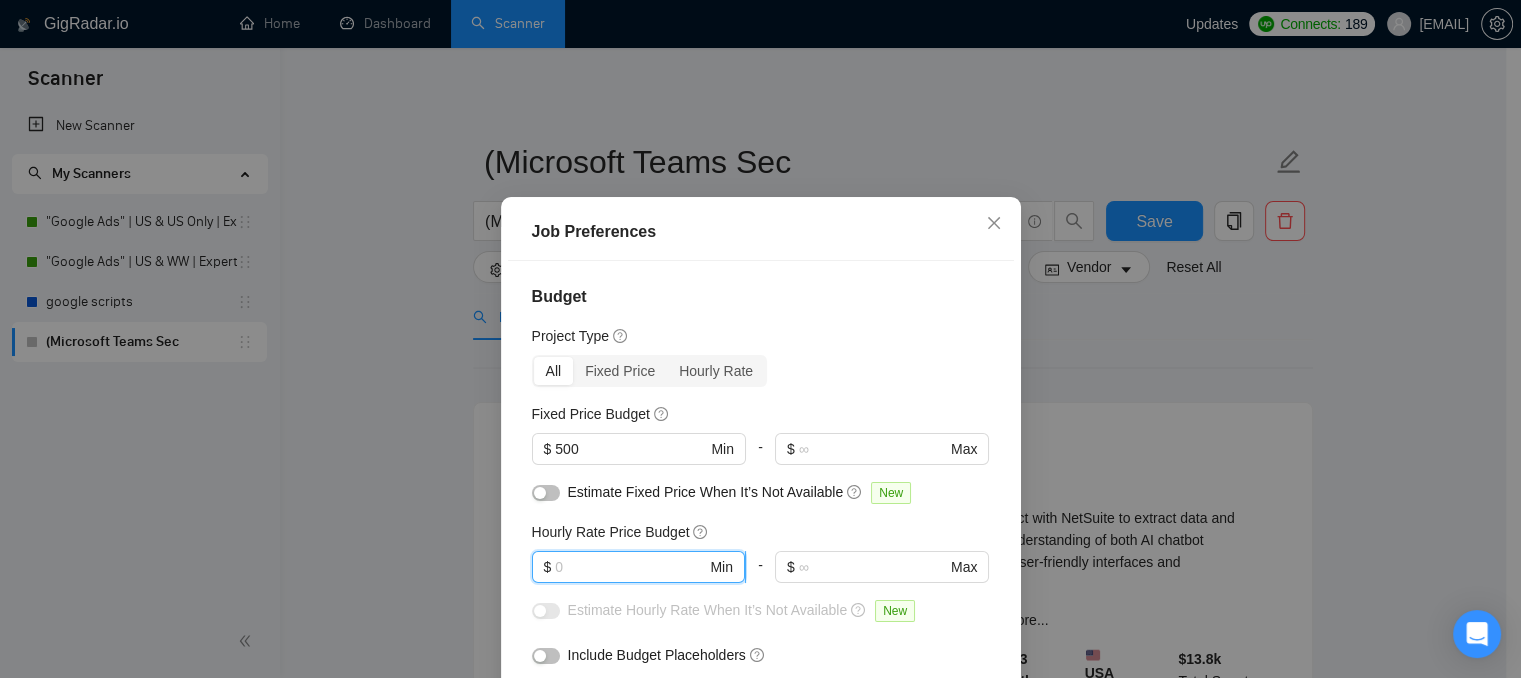 click at bounding box center [630, 567] 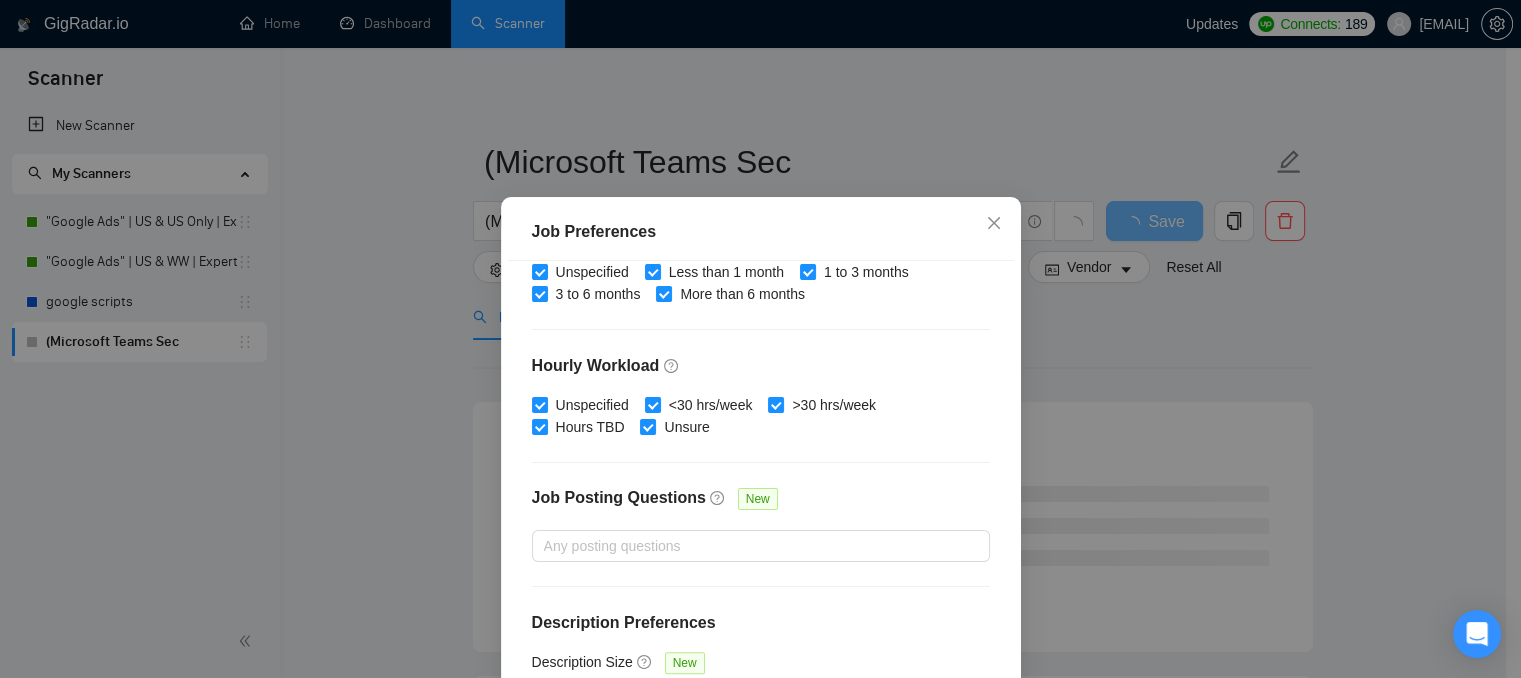 scroll, scrollTop: 653, scrollLeft: 0, axis: vertical 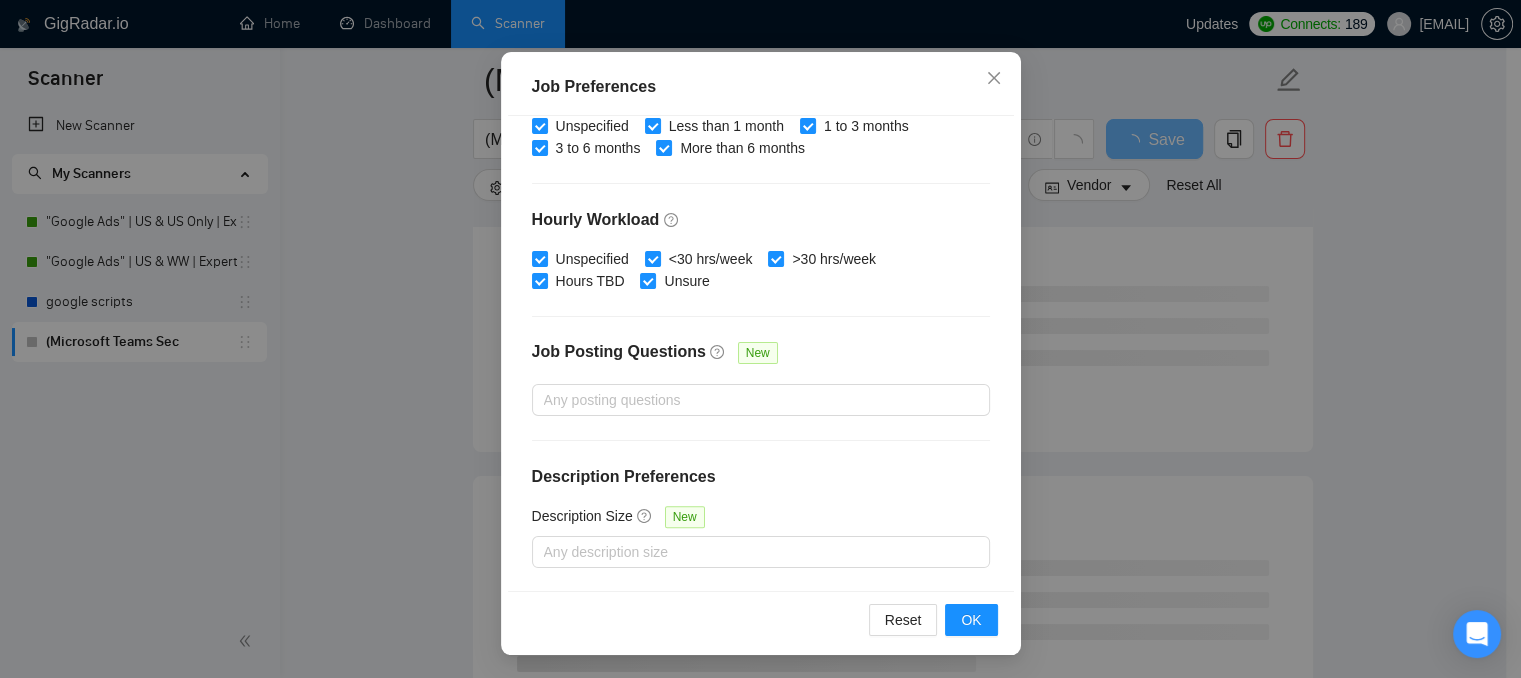 type on "50" 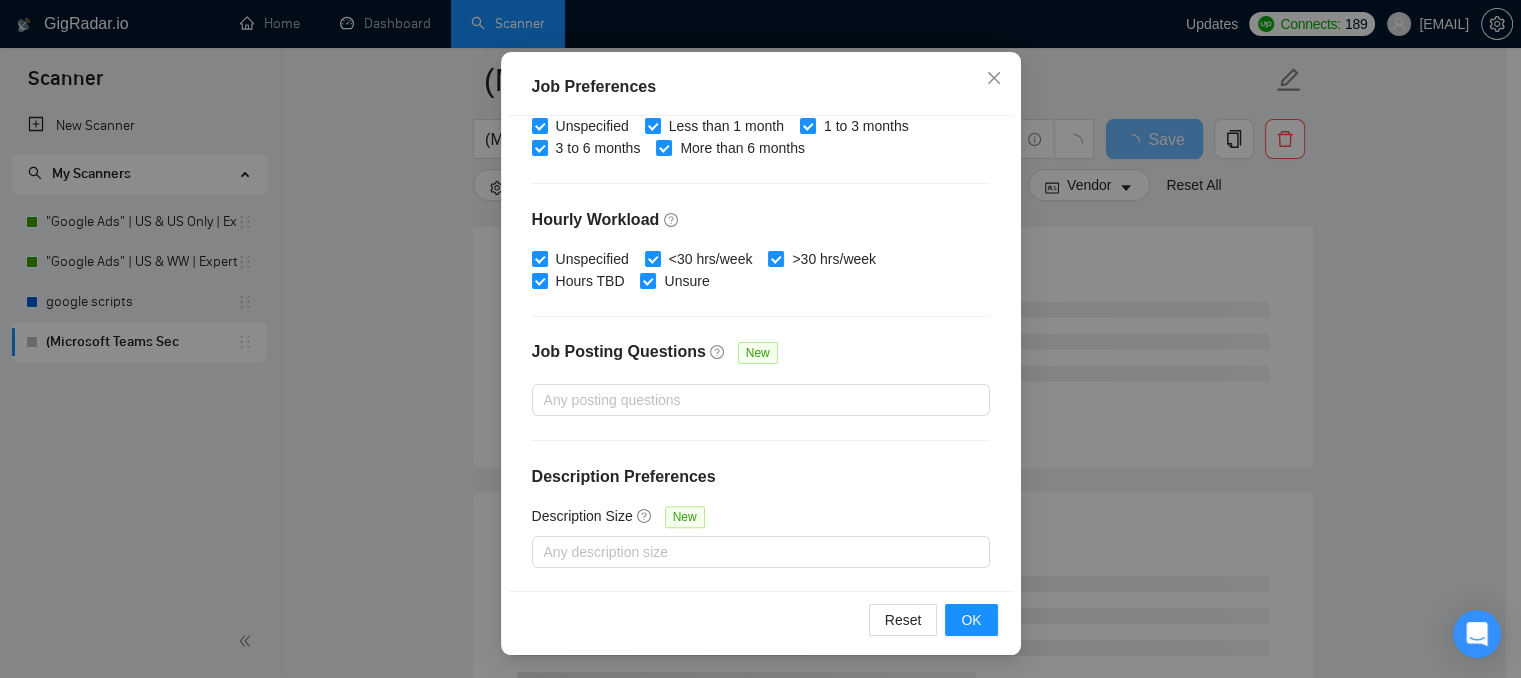 click on "Job Preferences Budget Project Type All Fixed Price Hourly Rate   Fixed Price Budget $ 500 Min - $ Max Estimate Fixed Price When It’s Not Available New   Hourly Rate Price Budget 50 $ 50 Min - $ Max Estimate Hourly Rate When It’s Not Available New Include Budget Placeholders Include Jobs with Unspecified Budget   Connects Price New Min - Max Project Duration   Unspecified Less than 1 month 1 to 3 months 3 to 6 months More than 6 months Hourly Workload   Unspecified <30 hrs/week >30 hrs/week Hours TBD Unsure Job Posting Questions New   Any posting questions Description Preferences Description Size New   Any description size Reset OK" at bounding box center (760, 339) 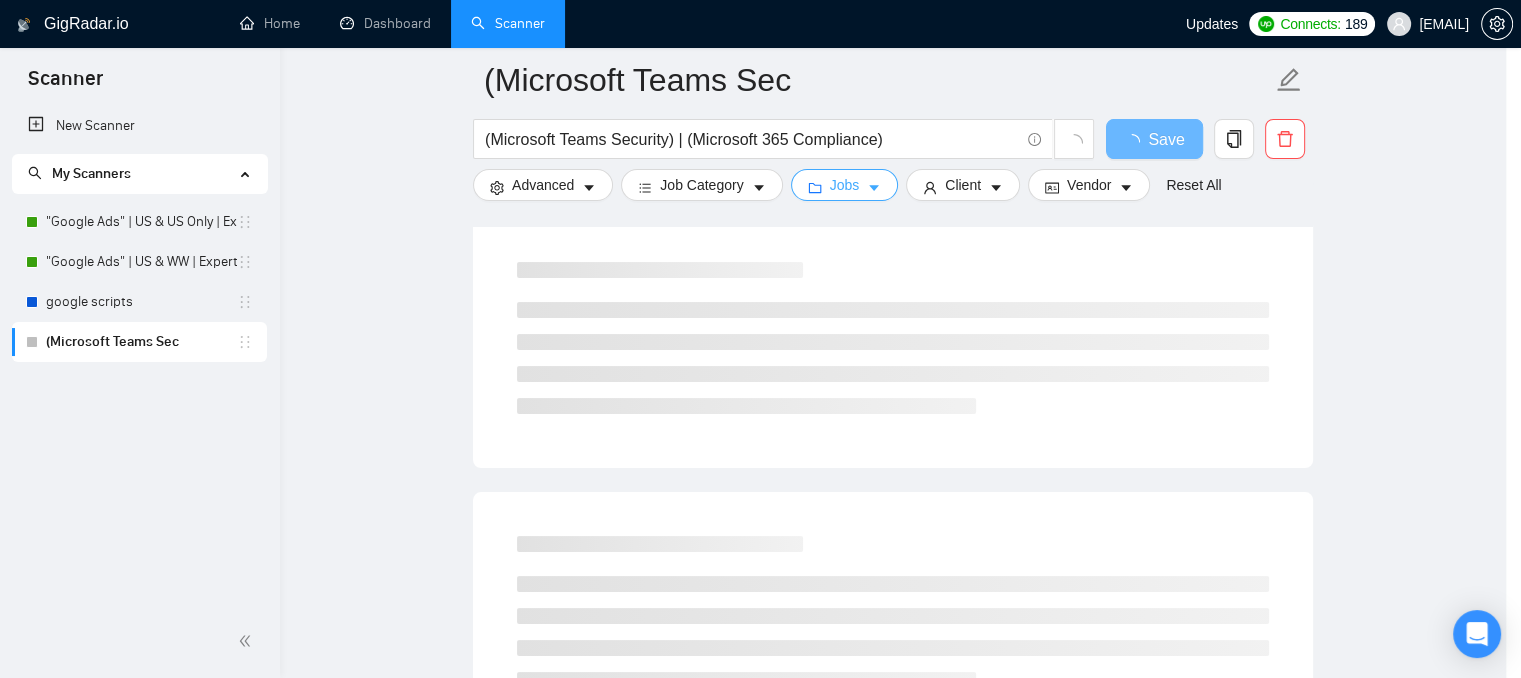 scroll, scrollTop: 0, scrollLeft: 0, axis: both 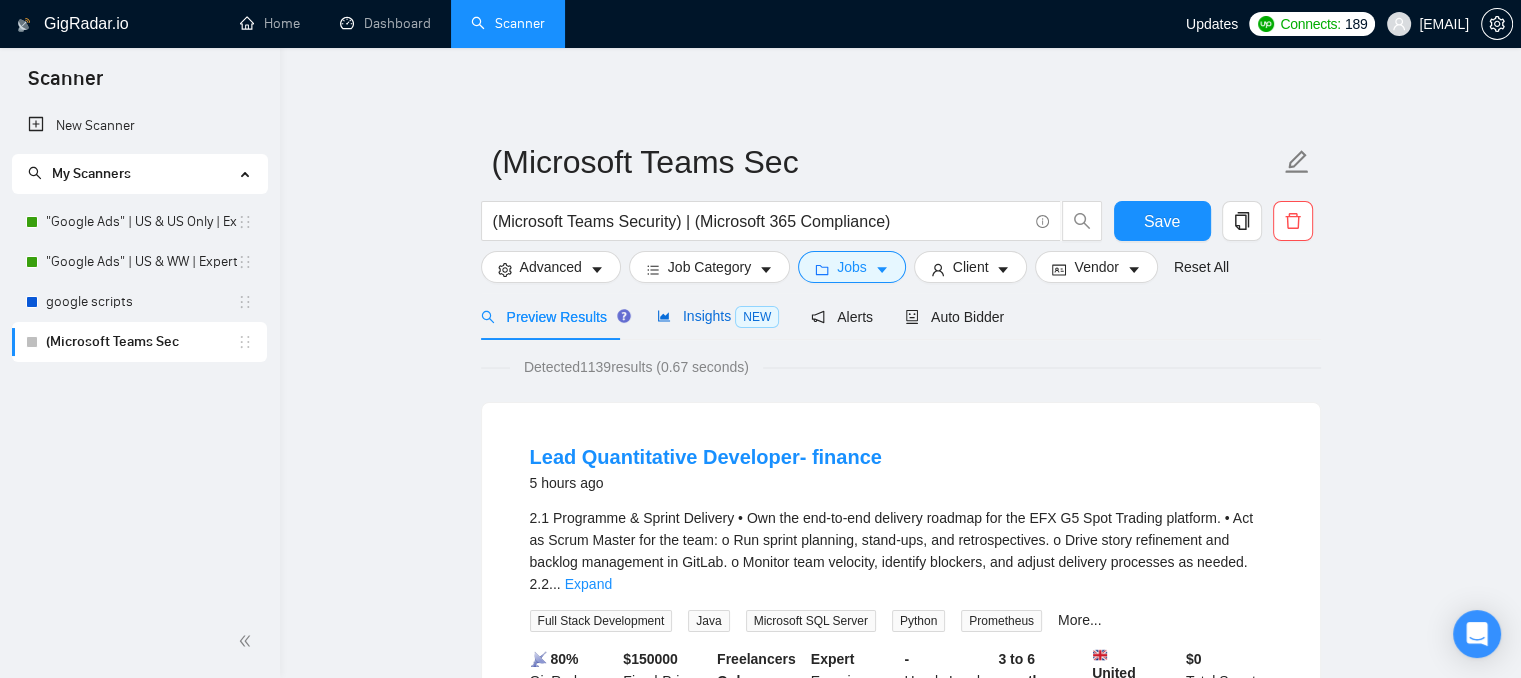 click on "Insights NEW" at bounding box center (718, 316) 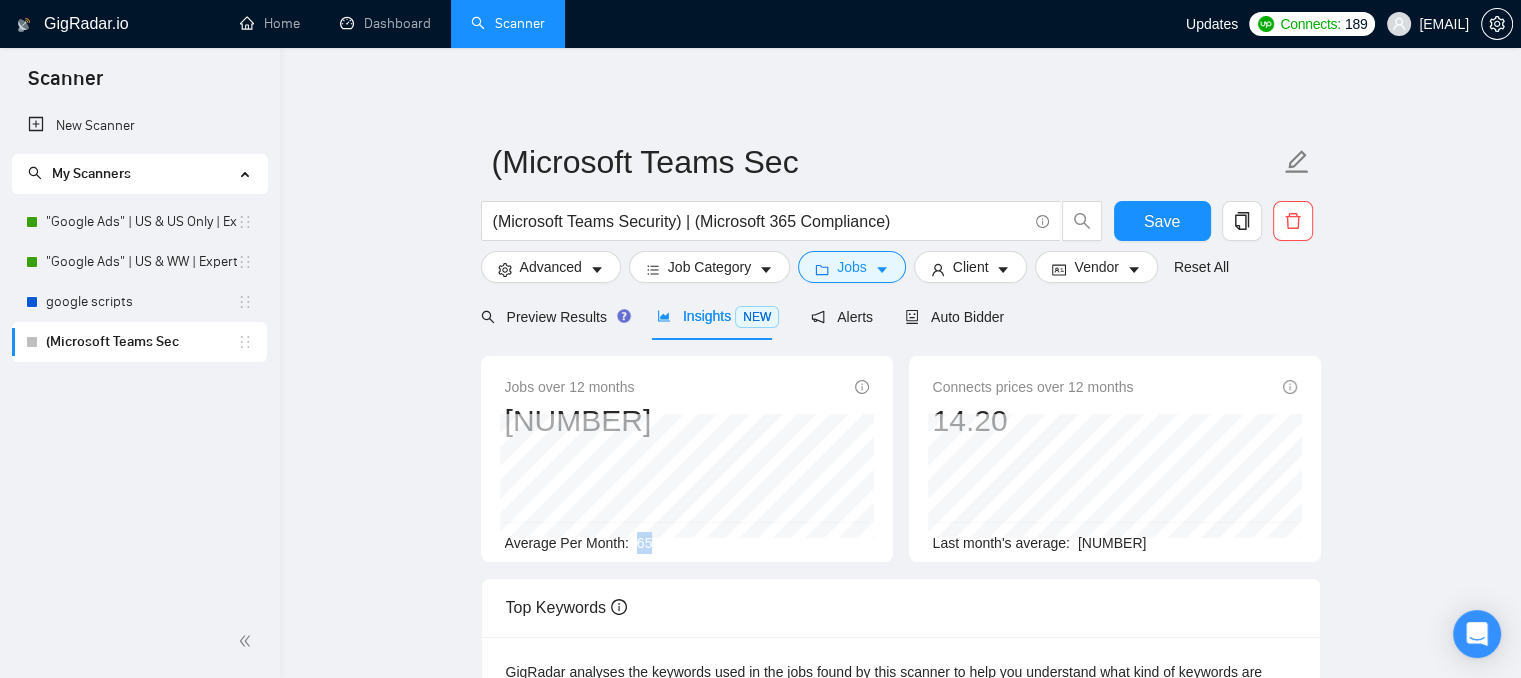drag, startPoint x: 636, startPoint y: 541, endPoint x: 675, endPoint y: 548, distance: 39.623226 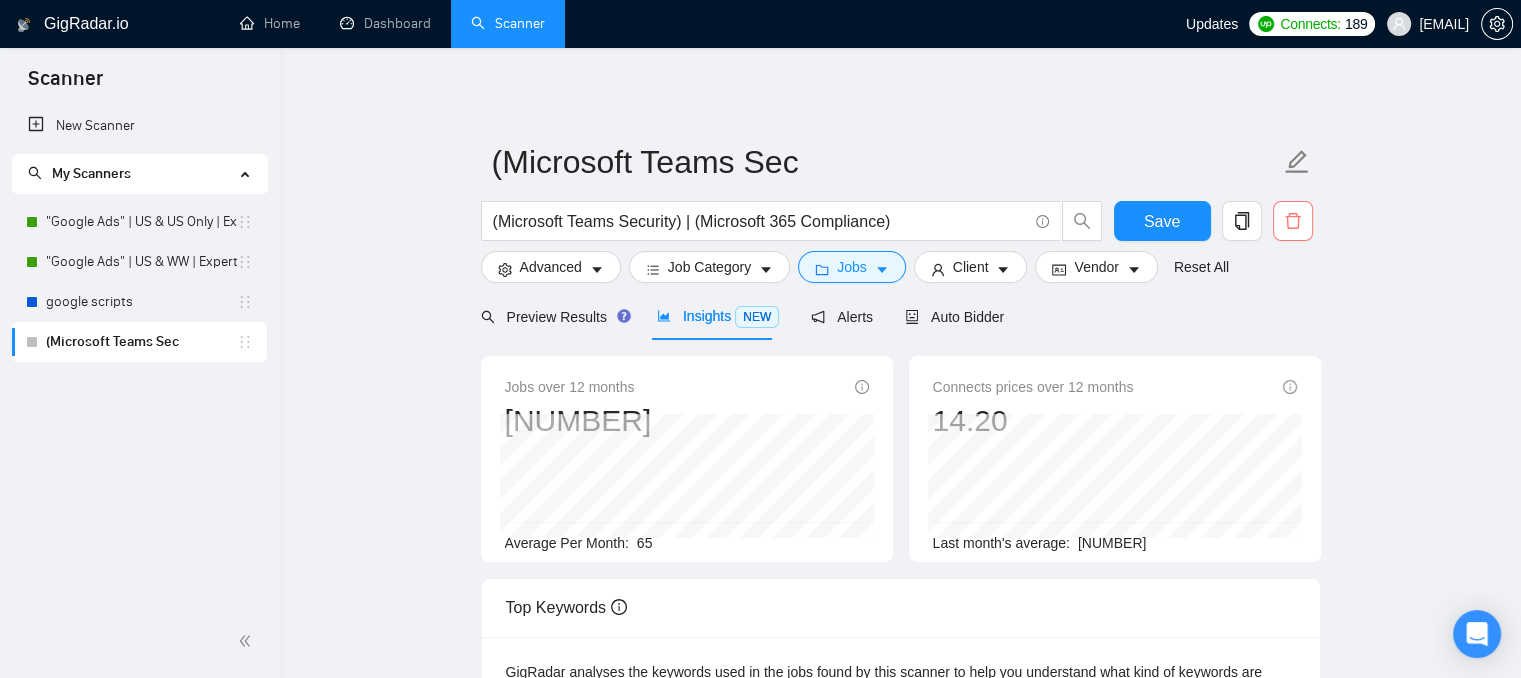 click 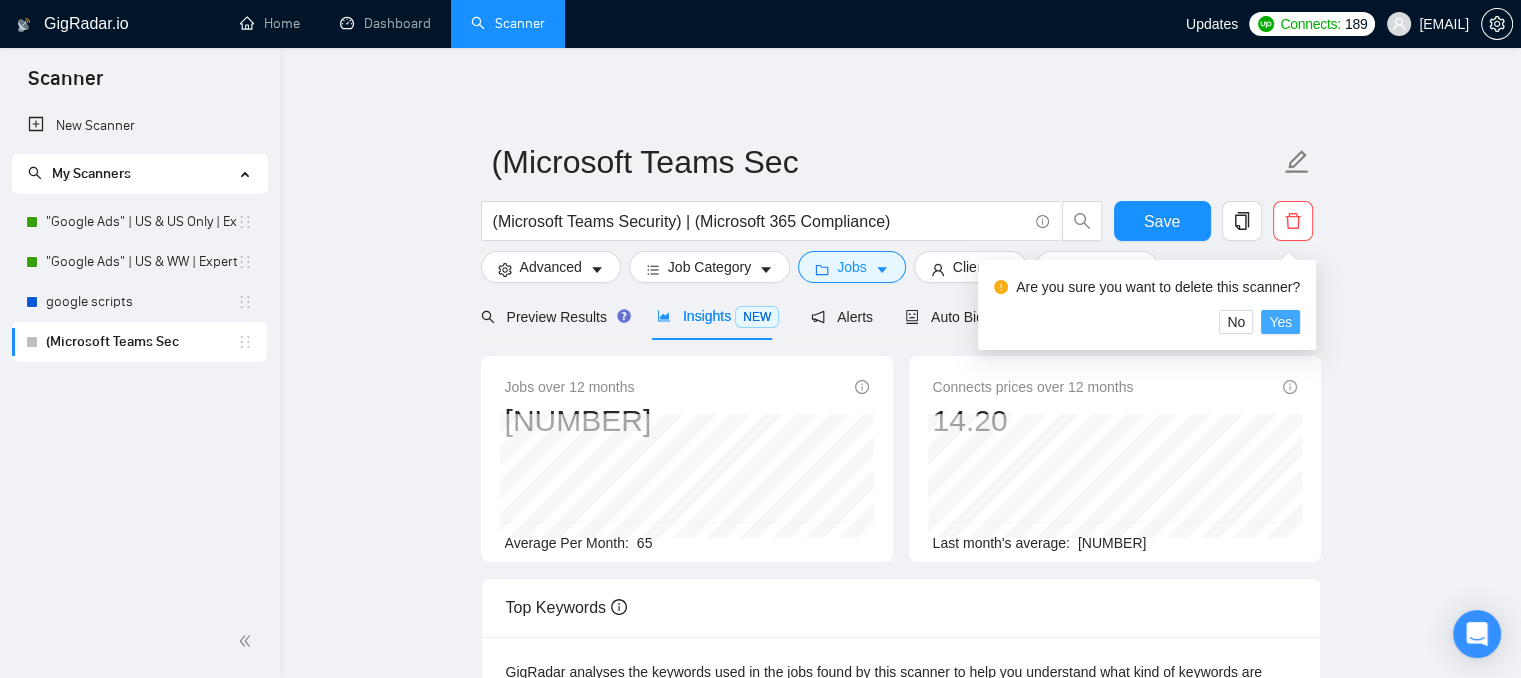 click on "Yes" at bounding box center (1280, 322) 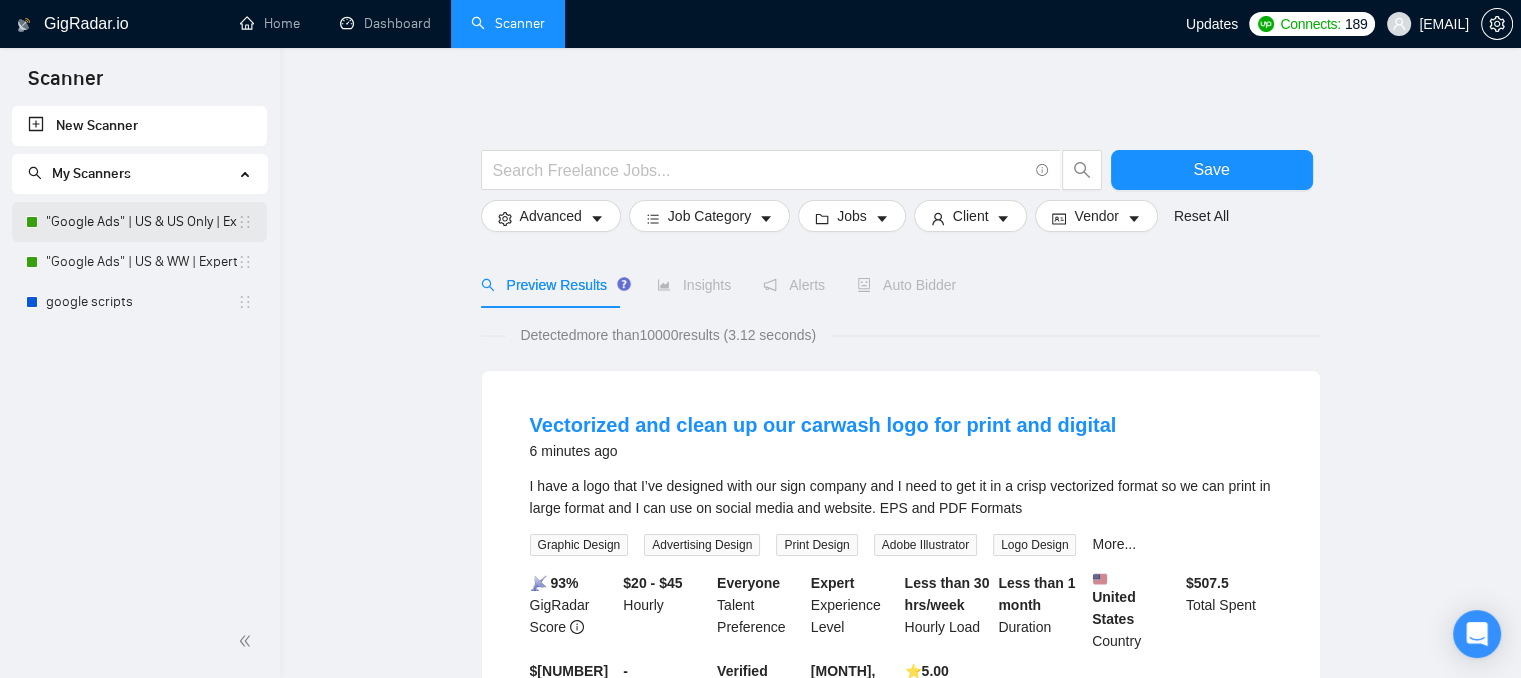 click on ""Google Ads" | US & US Only | Expert" at bounding box center (141, 222) 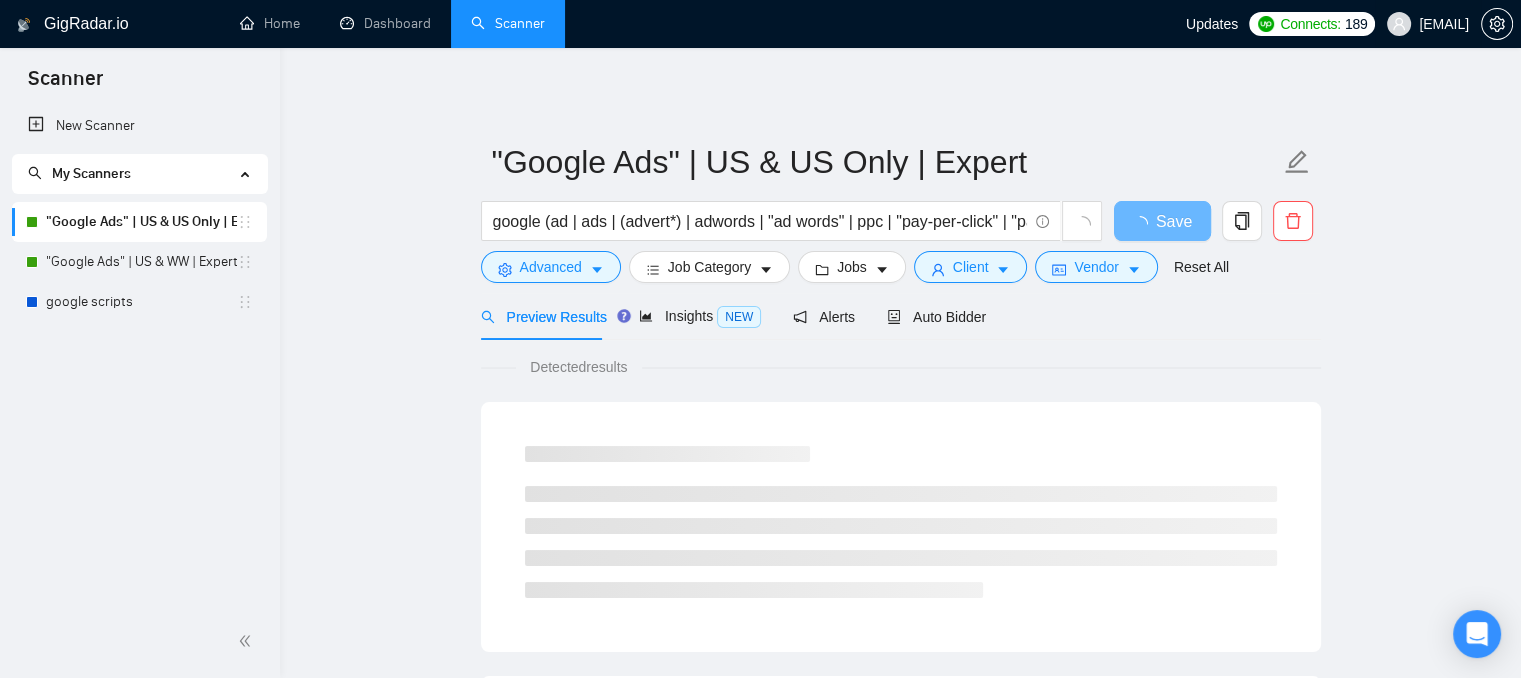 click on "[EMAIL]" at bounding box center (1444, 24) 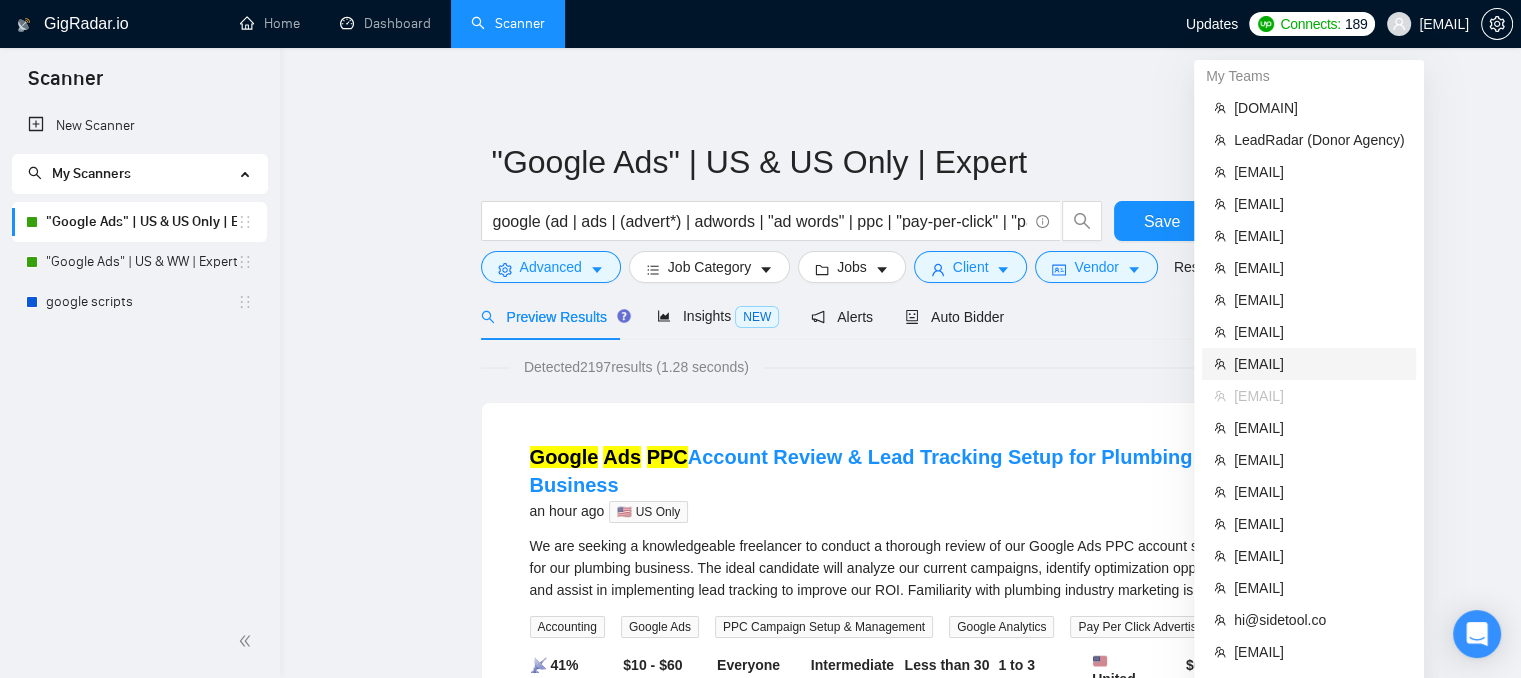 click on "[EMAIL]" at bounding box center [1319, 364] 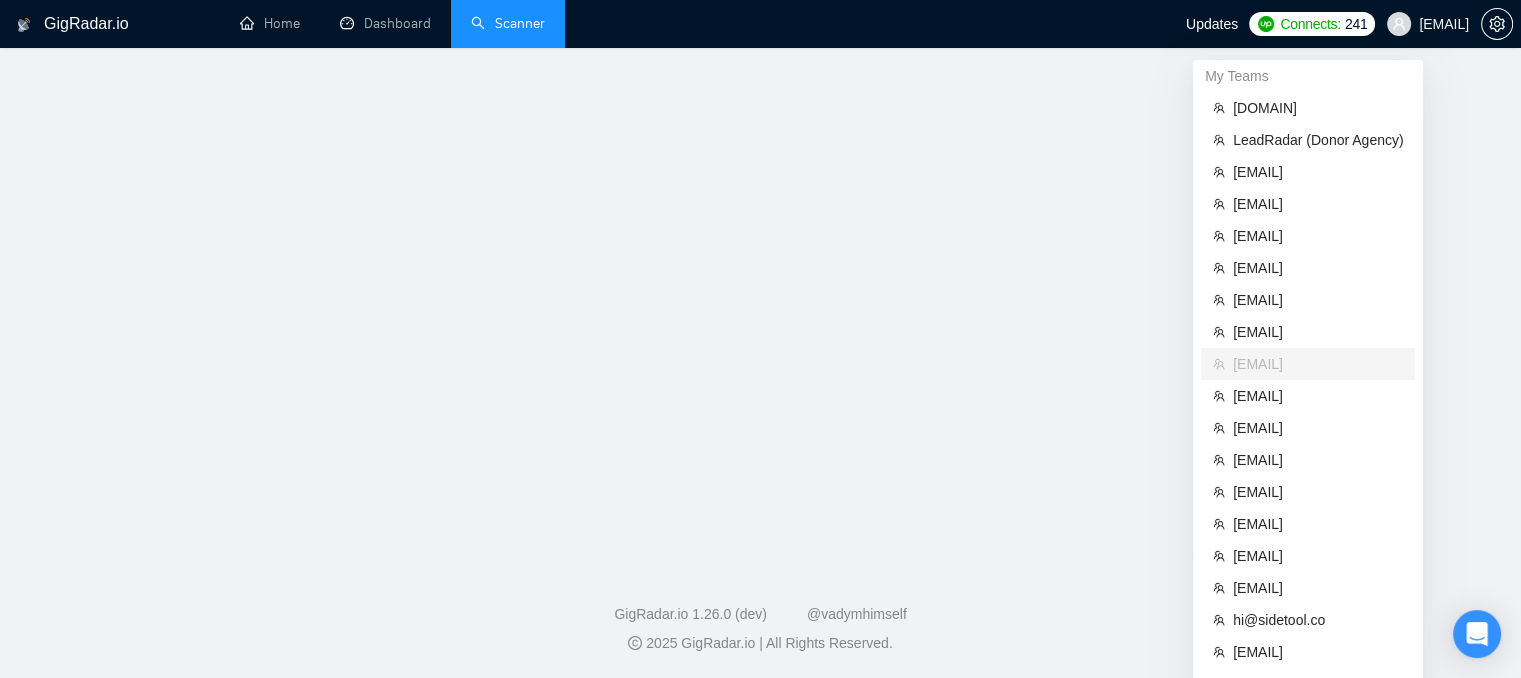 click on "Scanner" at bounding box center (508, 23) 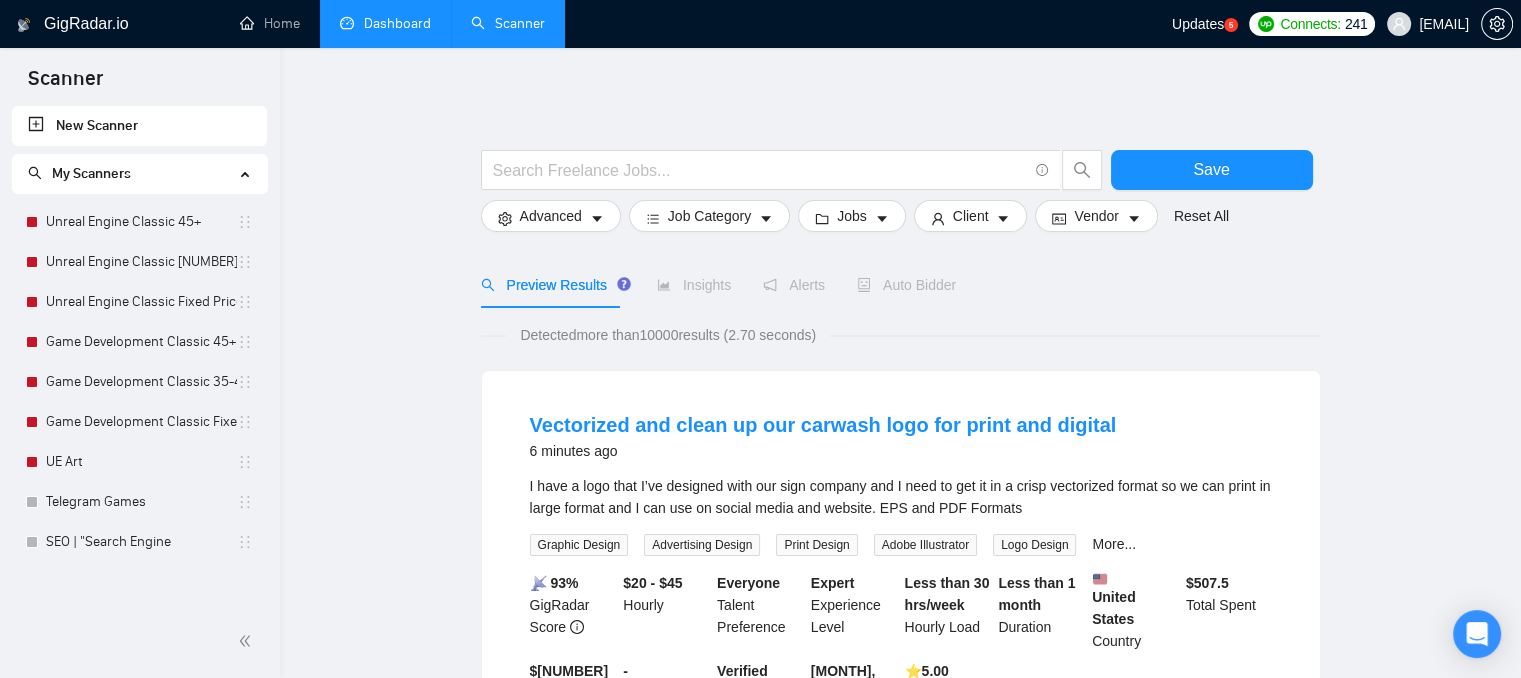 click on "Dashboard" at bounding box center [385, 23] 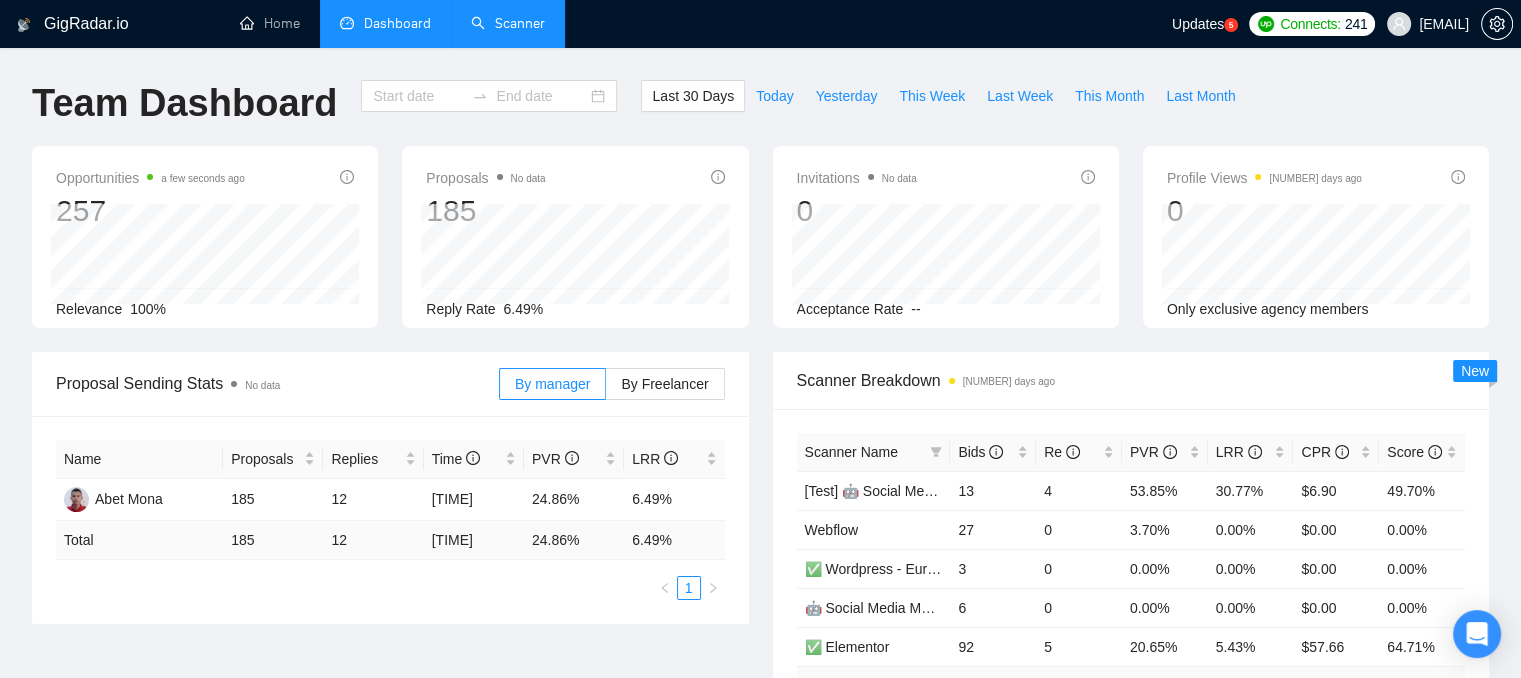 type on "2025-07-06" 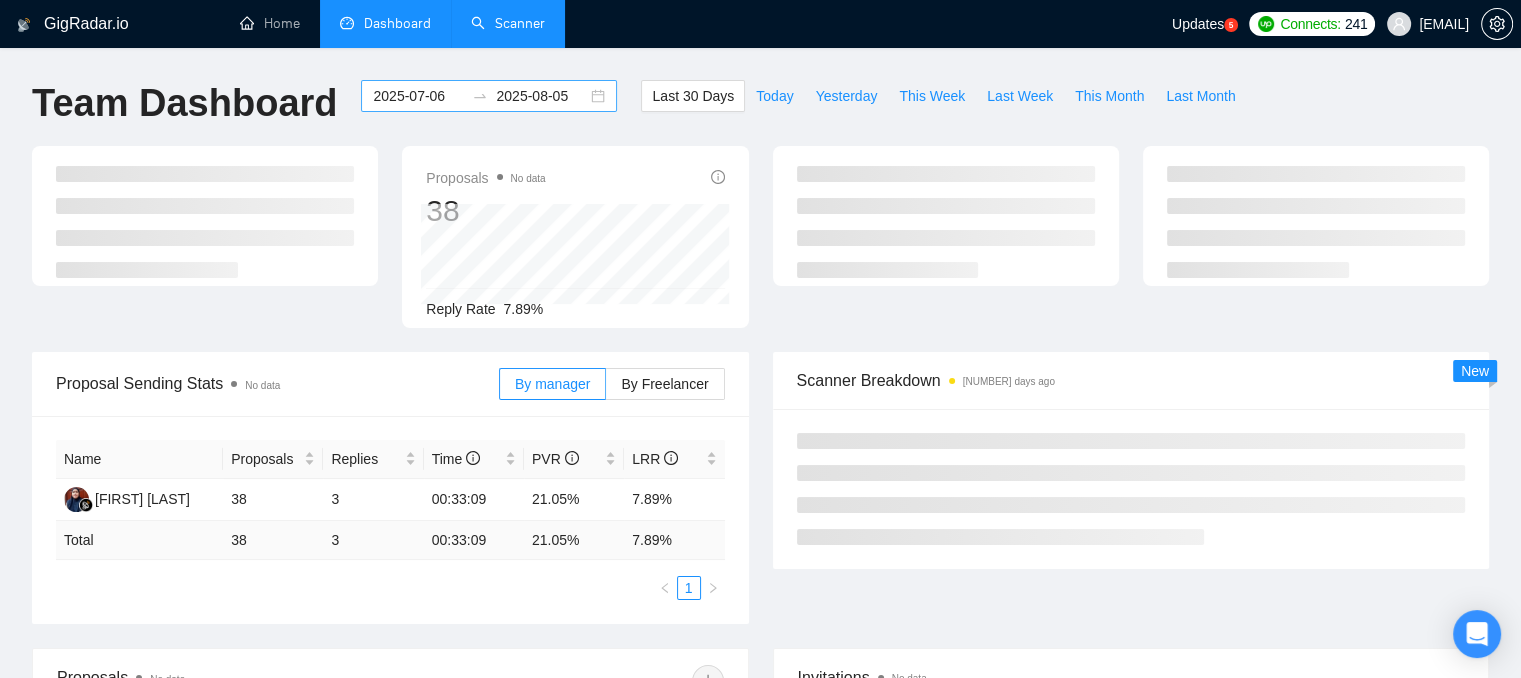 click on "2025-07-06" at bounding box center (418, 96) 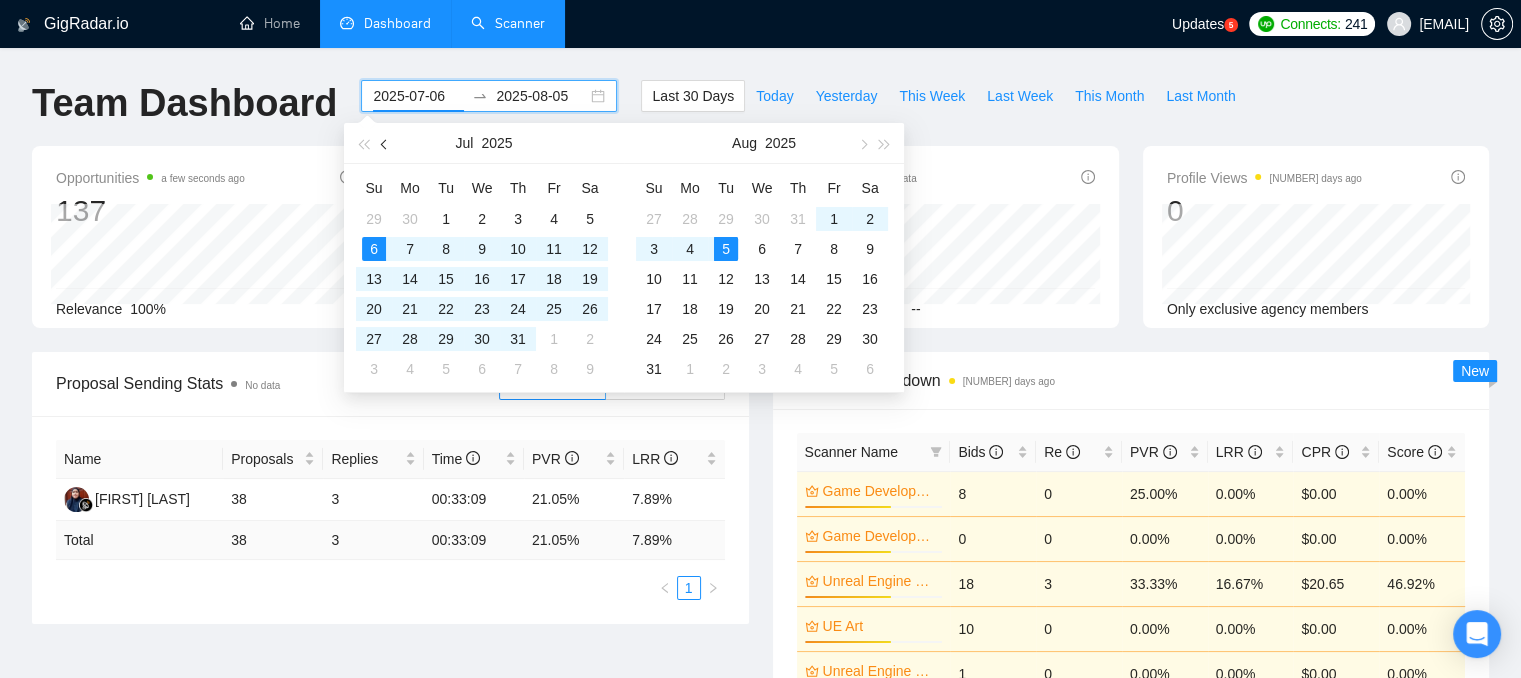 click at bounding box center [386, 144] 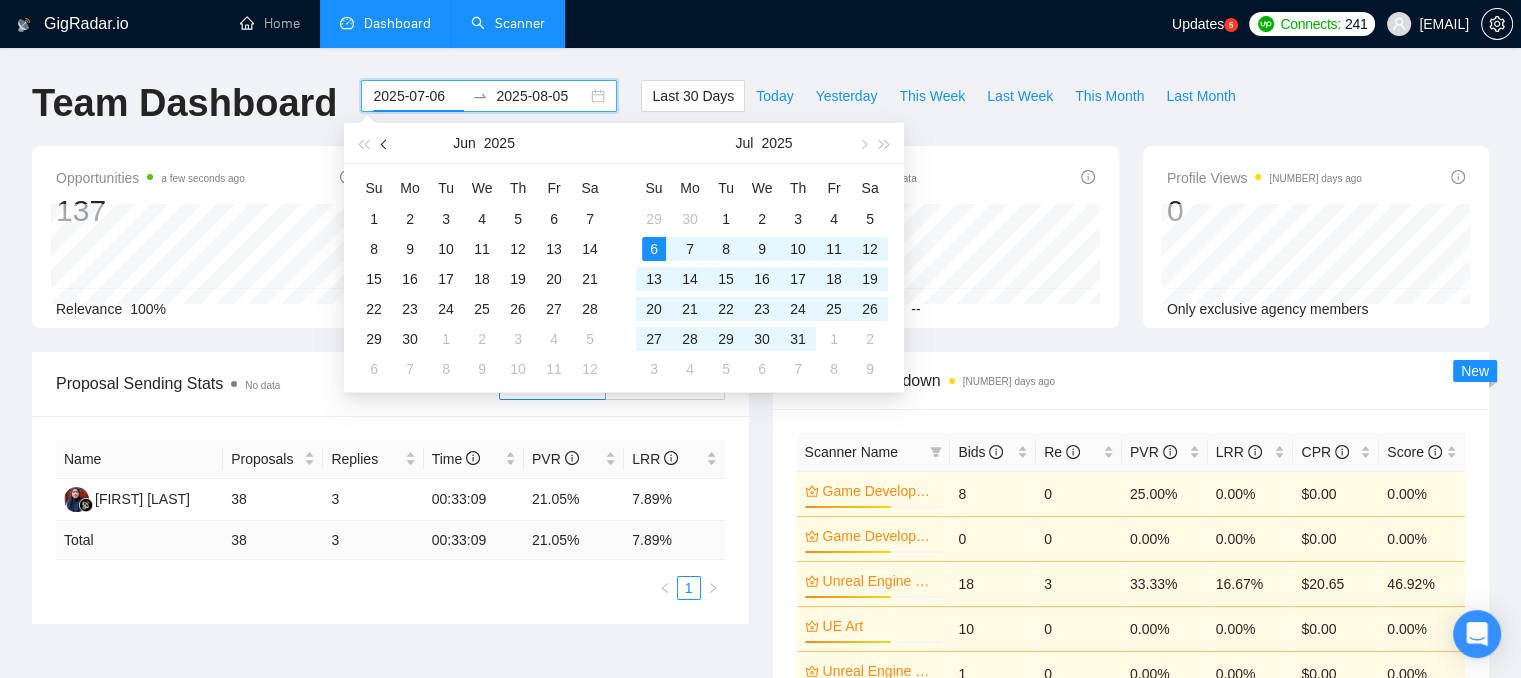 click at bounding box center [386, 144] 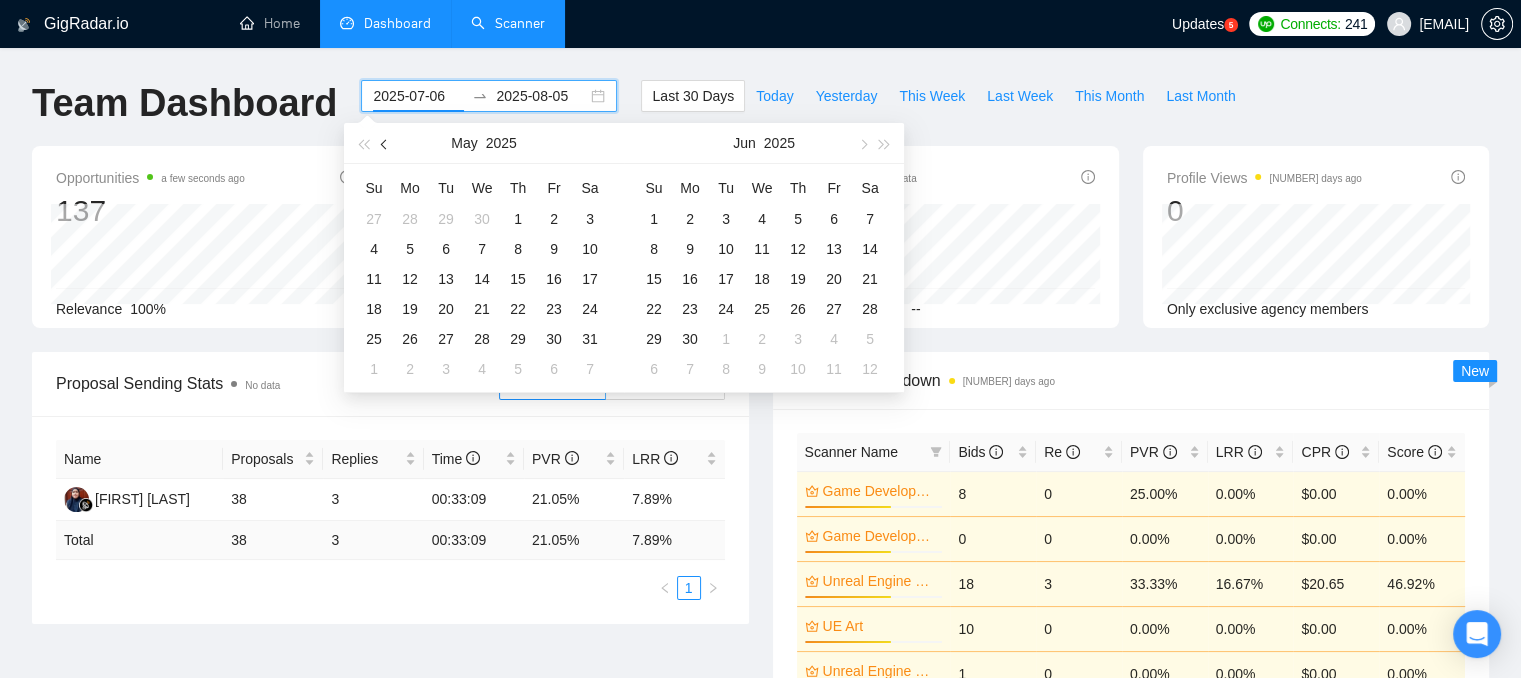 click at bounding box center [386, 144] 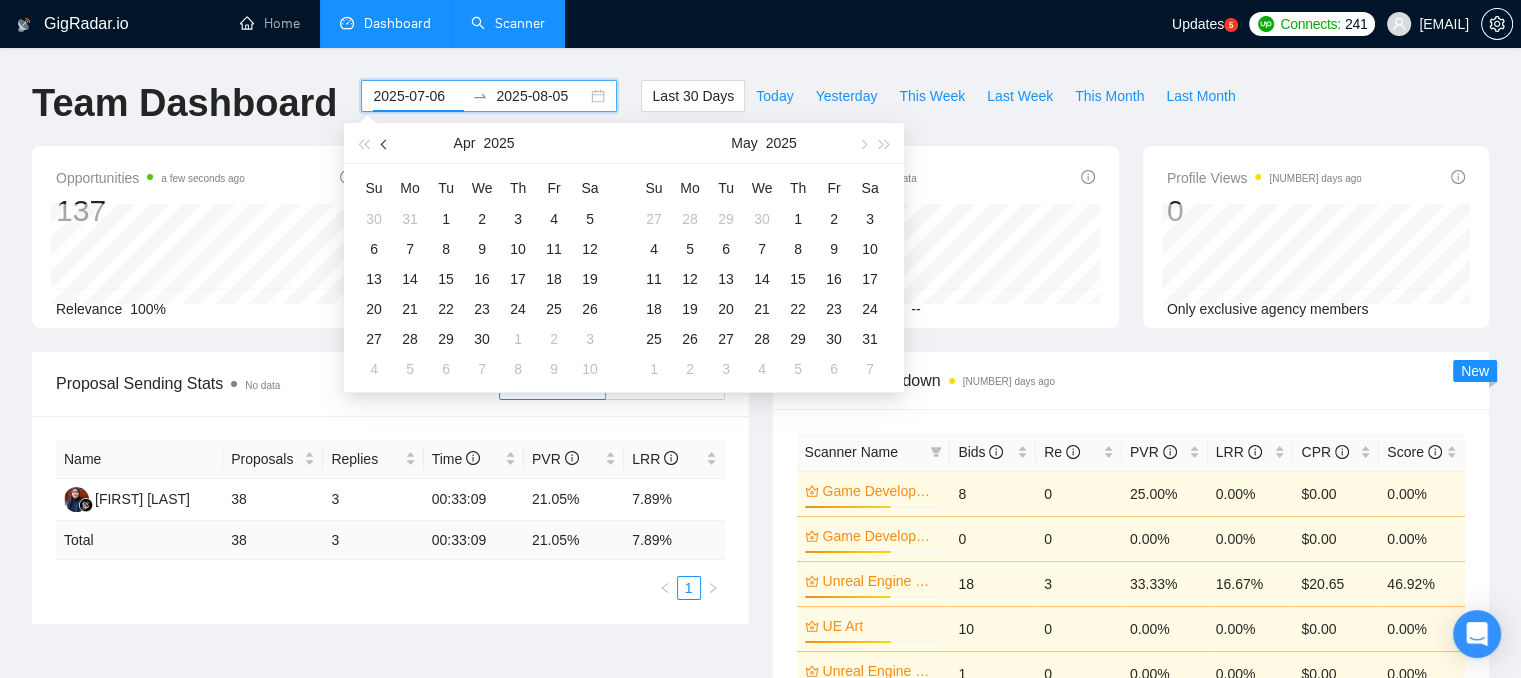 click at bounding box center (386, 144) 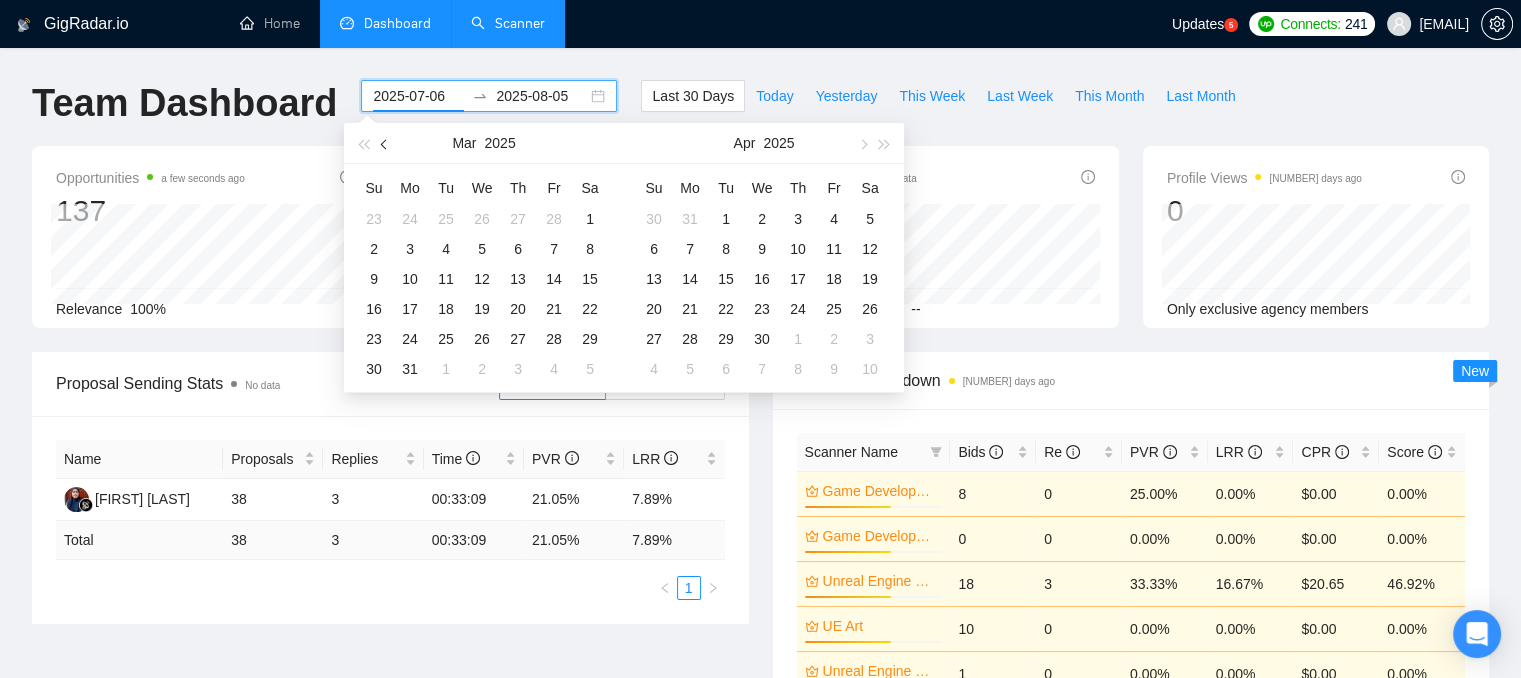 click at bounding box center (386, 144) 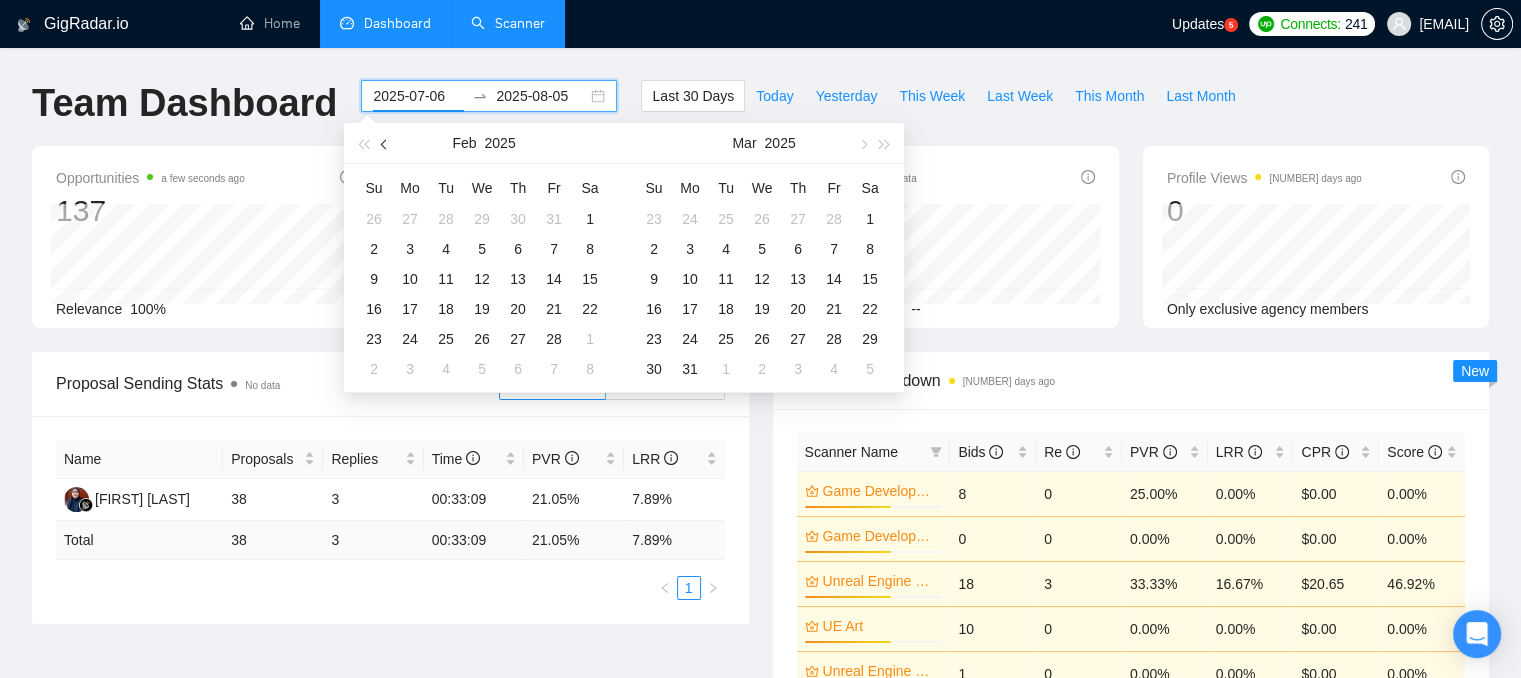 click at bounding box center (386, 144) 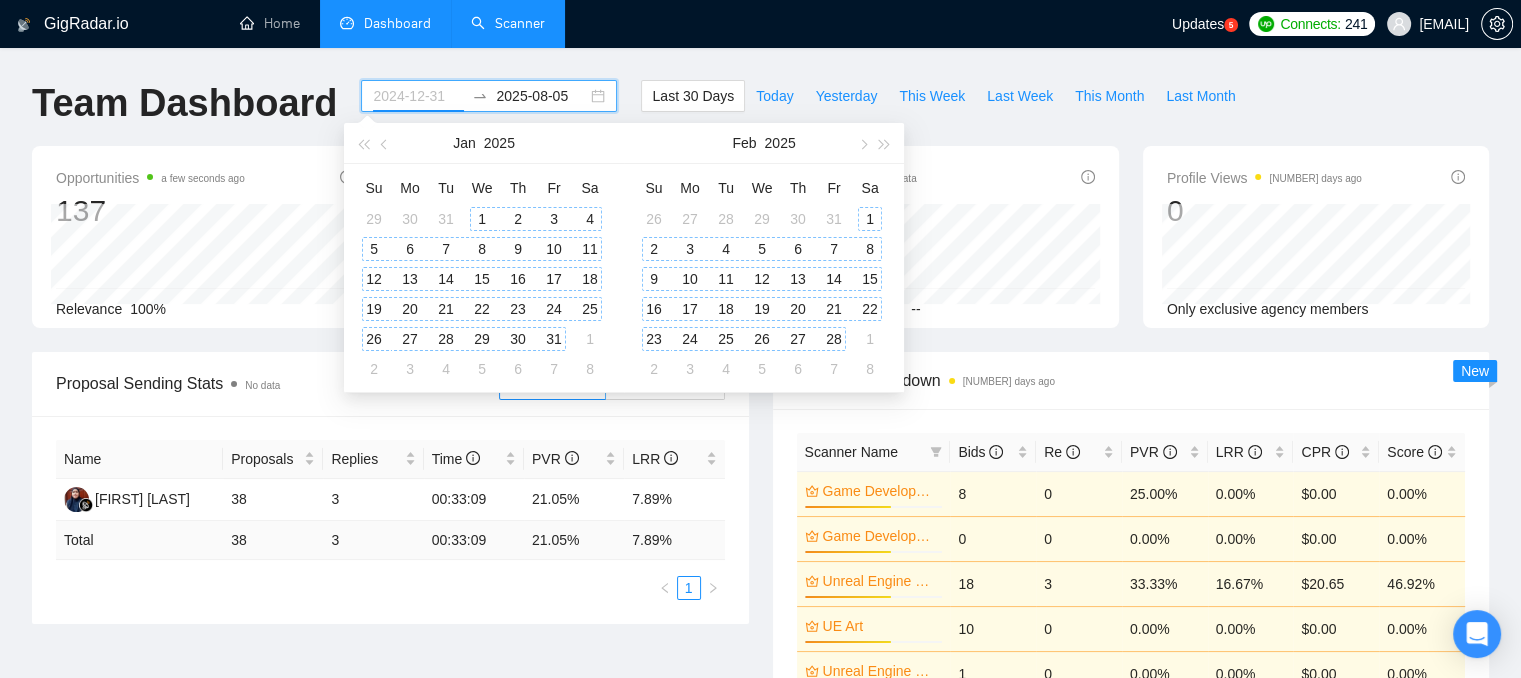 type on "2025-01-01" 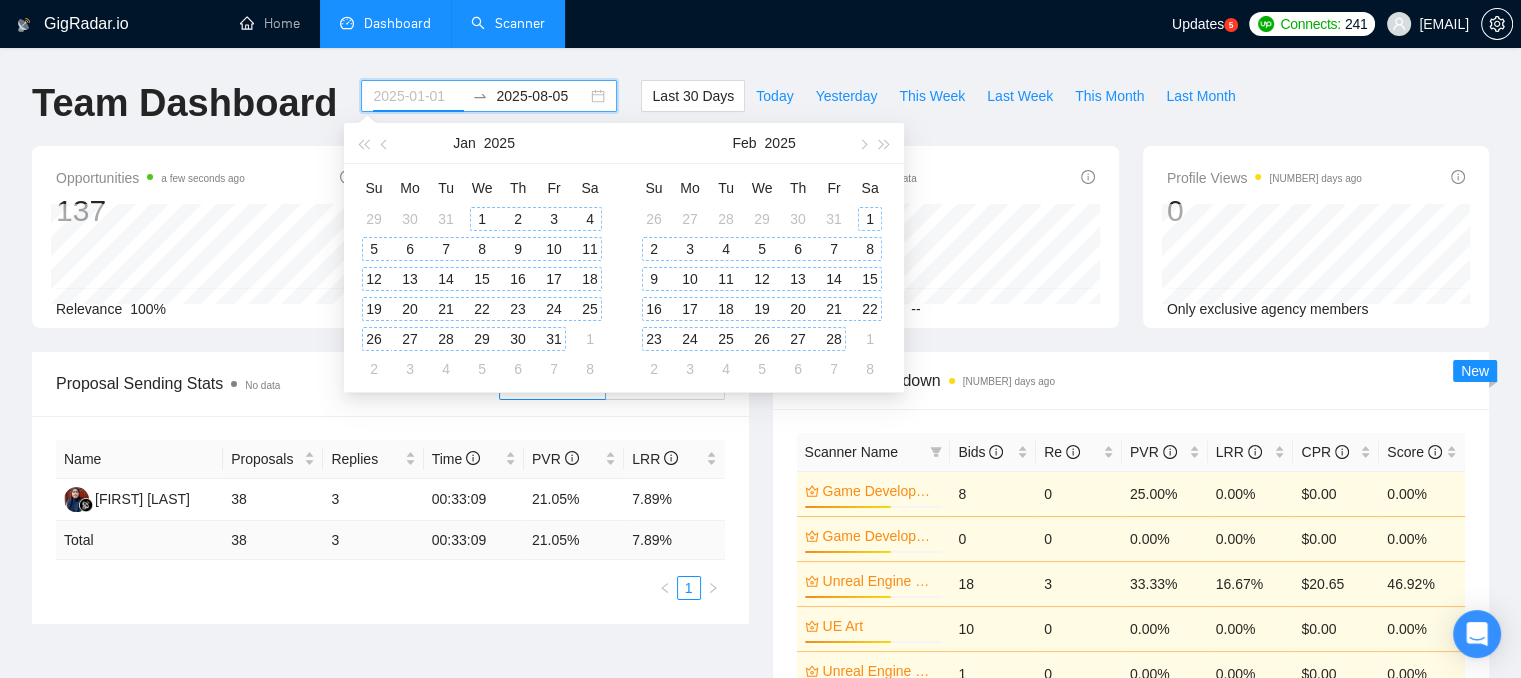 click on "1" at bounding box center (482, 219) 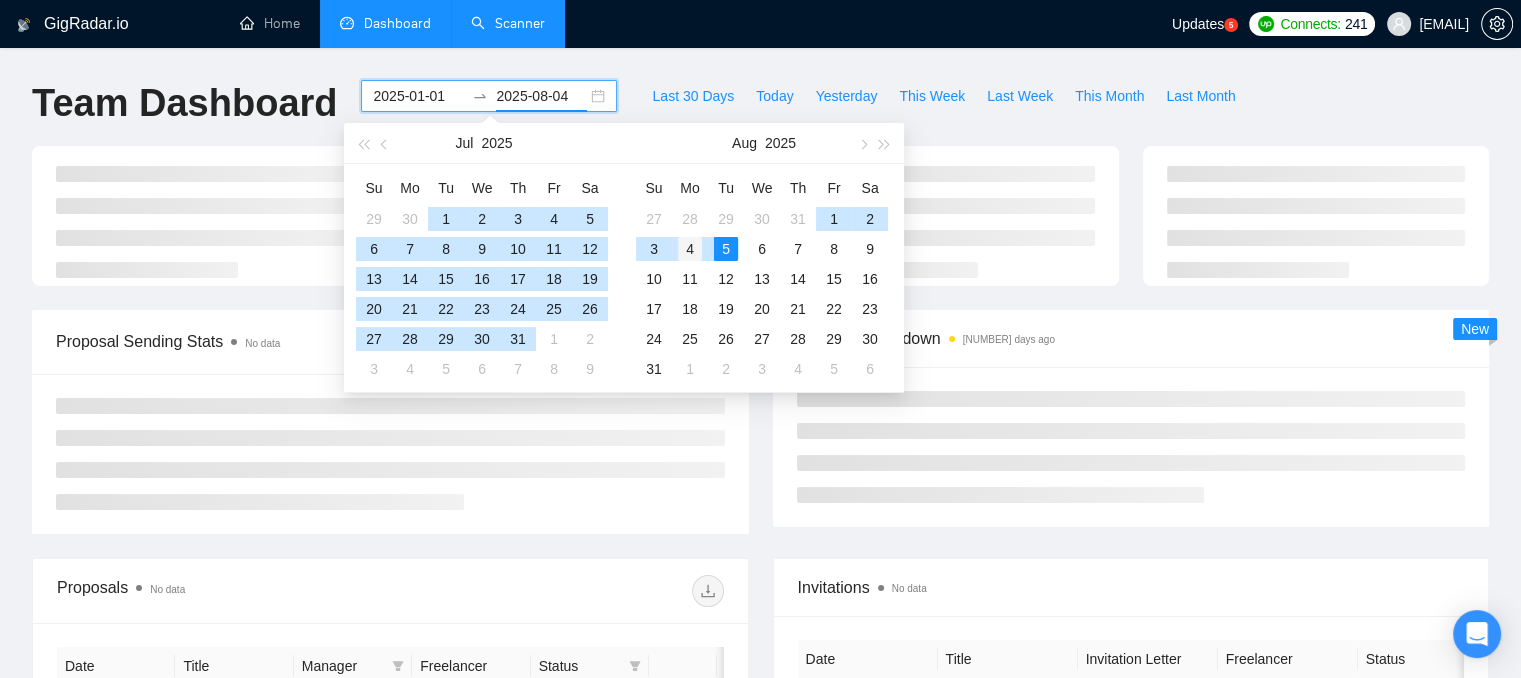 type on "2025-08-05" 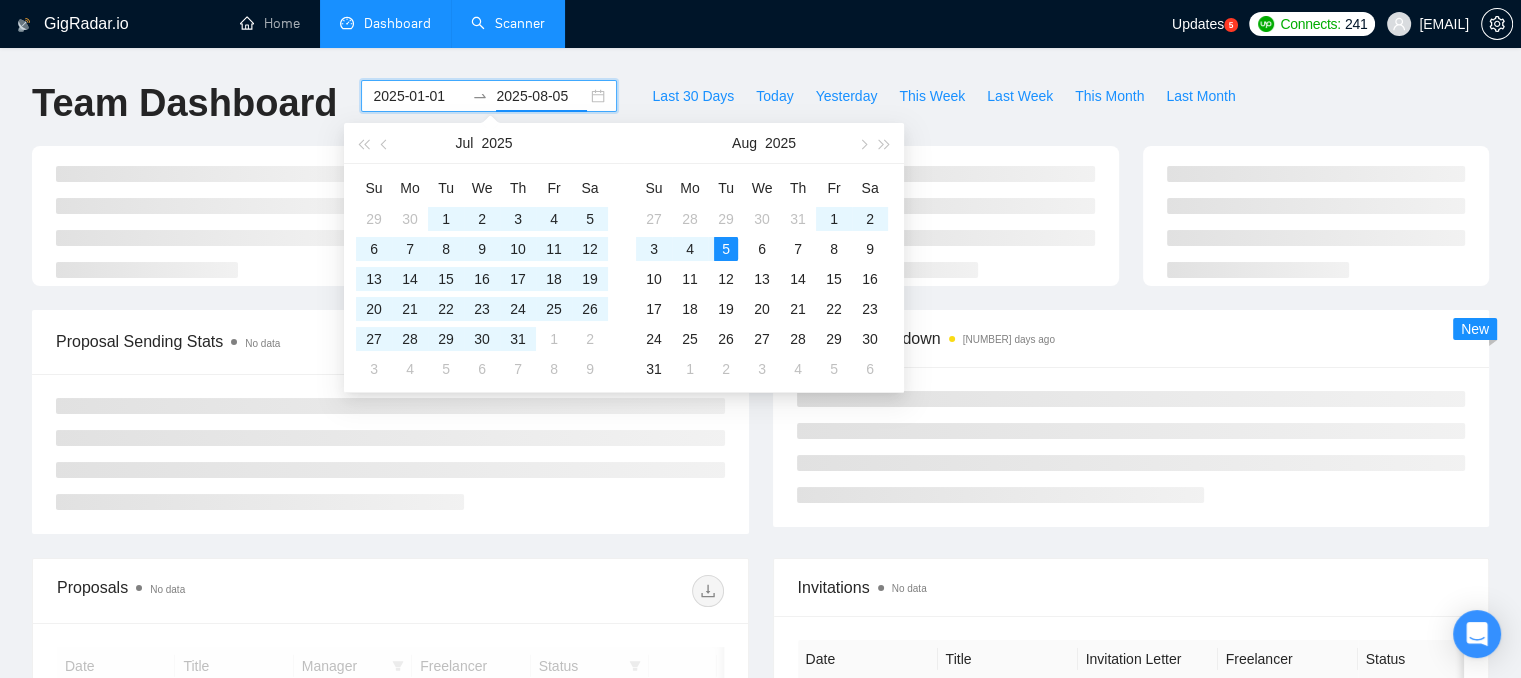 click on "Team Dashboard [DATE] [DATE] Last [NUMBER] Days Today Yesterday This Week Last Week This Month Last Month" at bounding box center [760, 113] 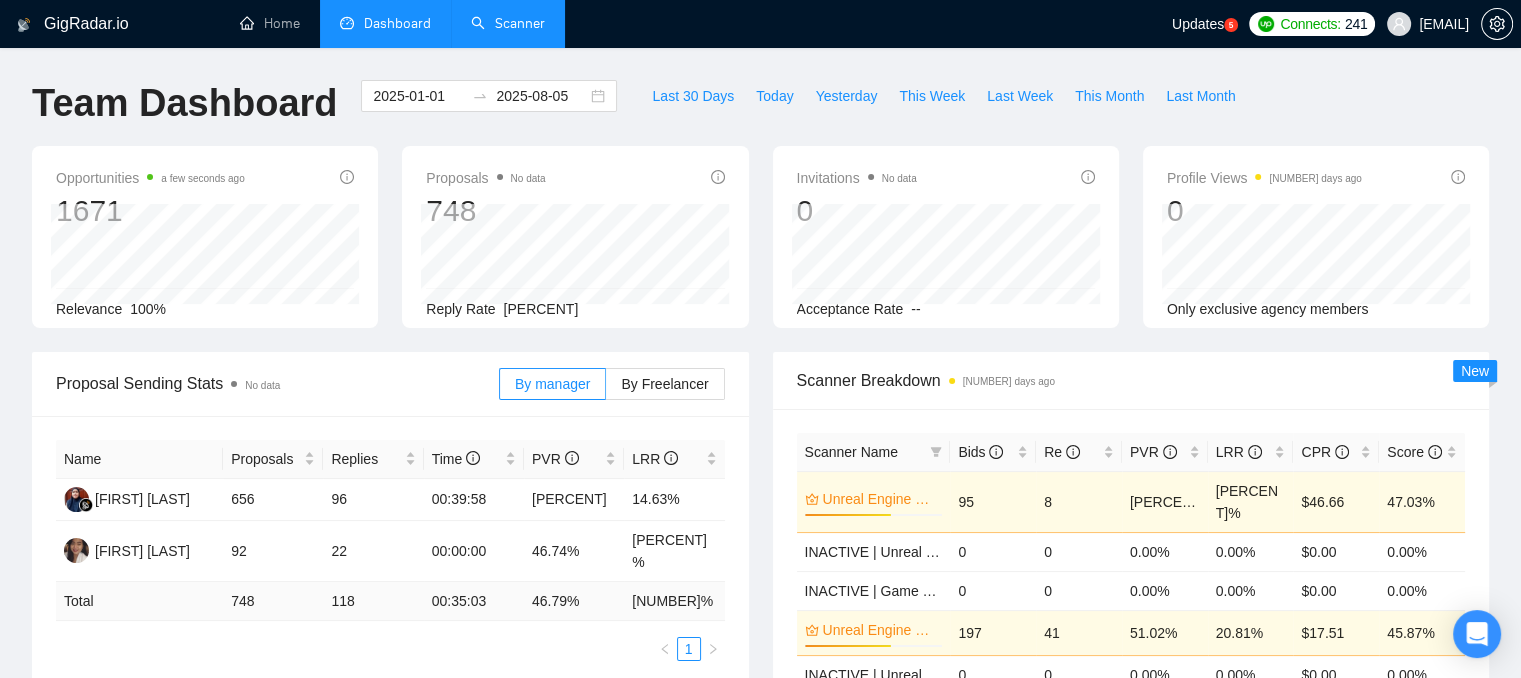 scroll, scrollTop: 100, scrollLeft: 0, axis: vertical 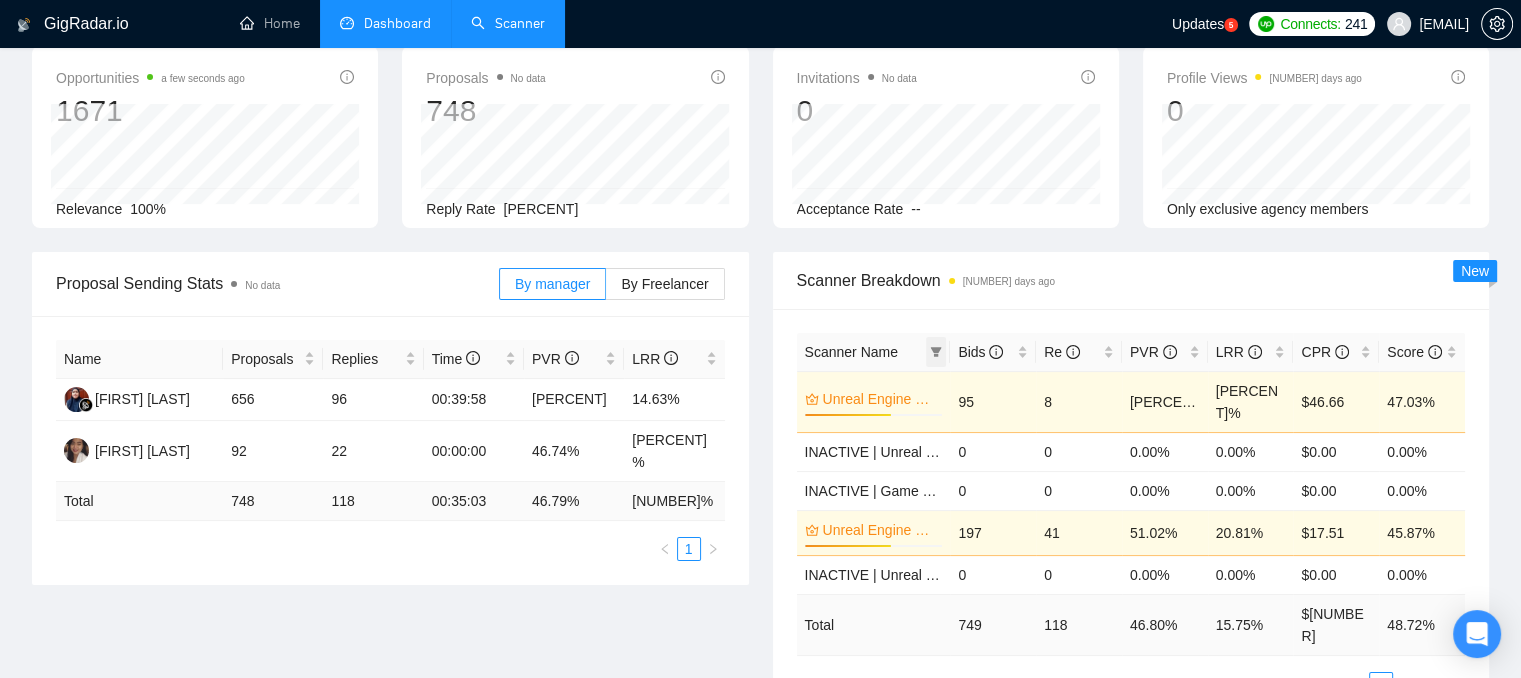 click 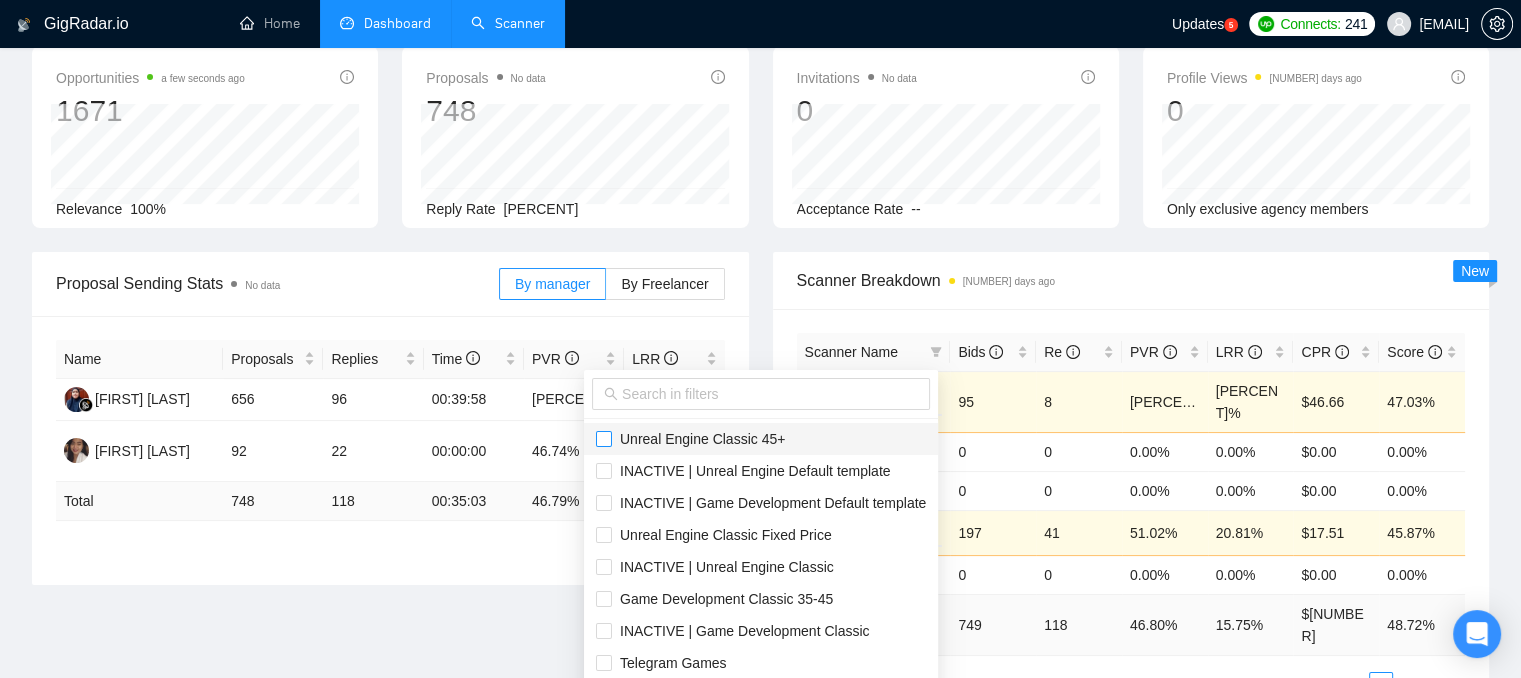click at bounding box center (604, 439) 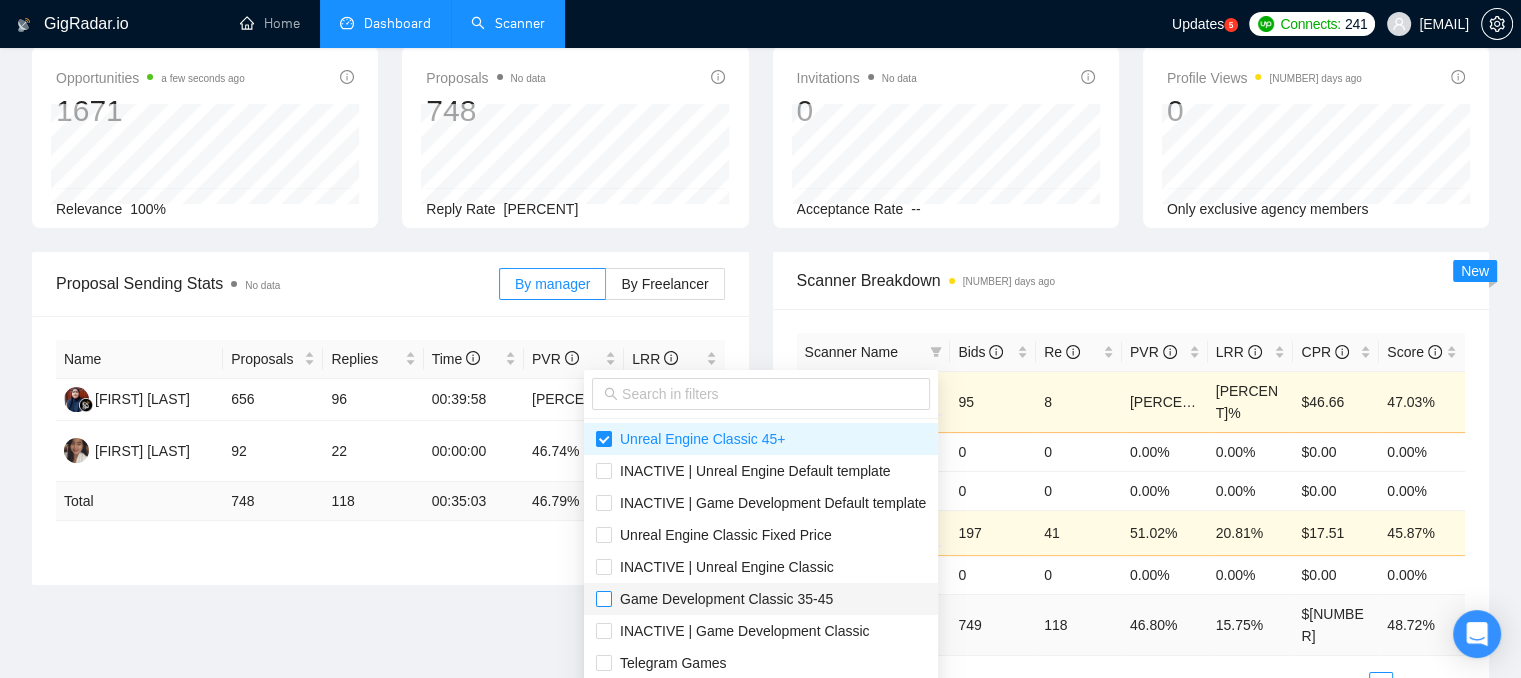 click at bounding box center [604, 599] 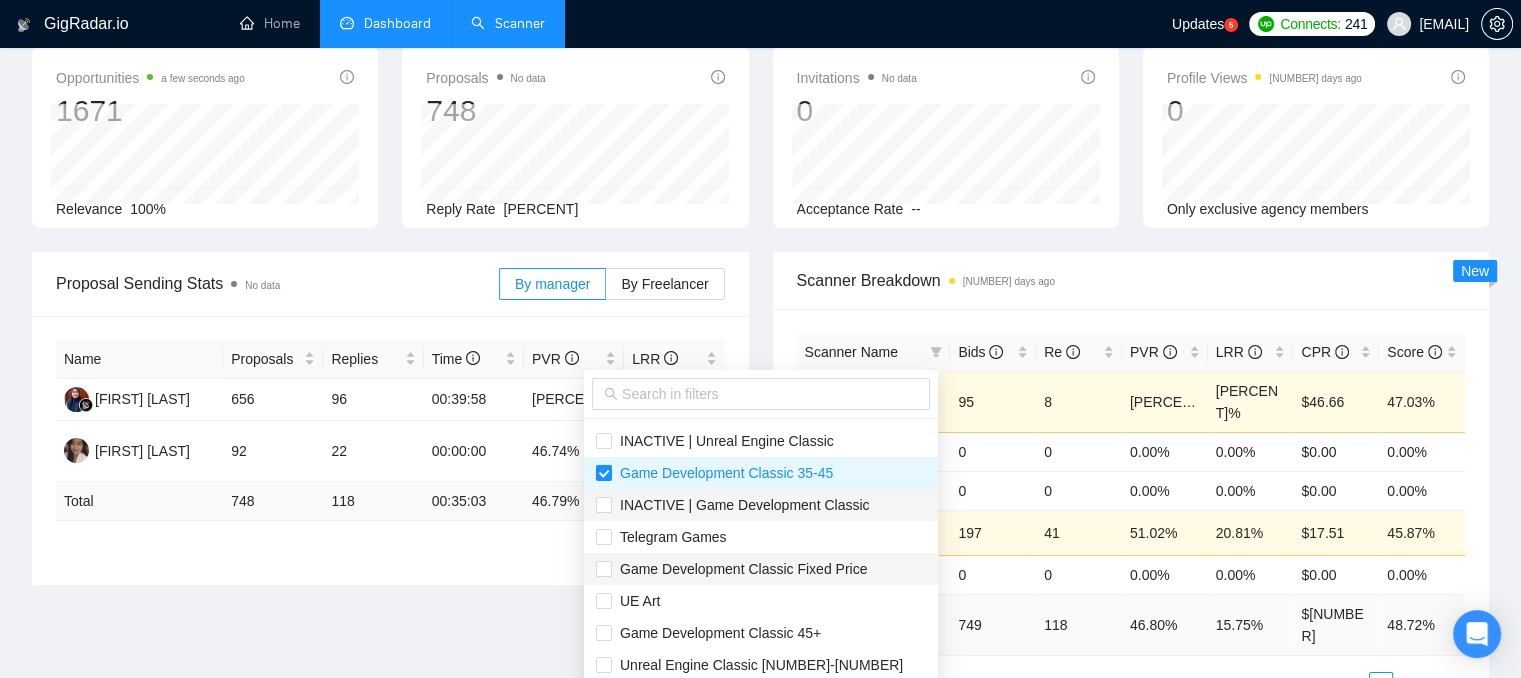 scroll, scrollTop: 128, scrollLeft: 0, axis: vertical 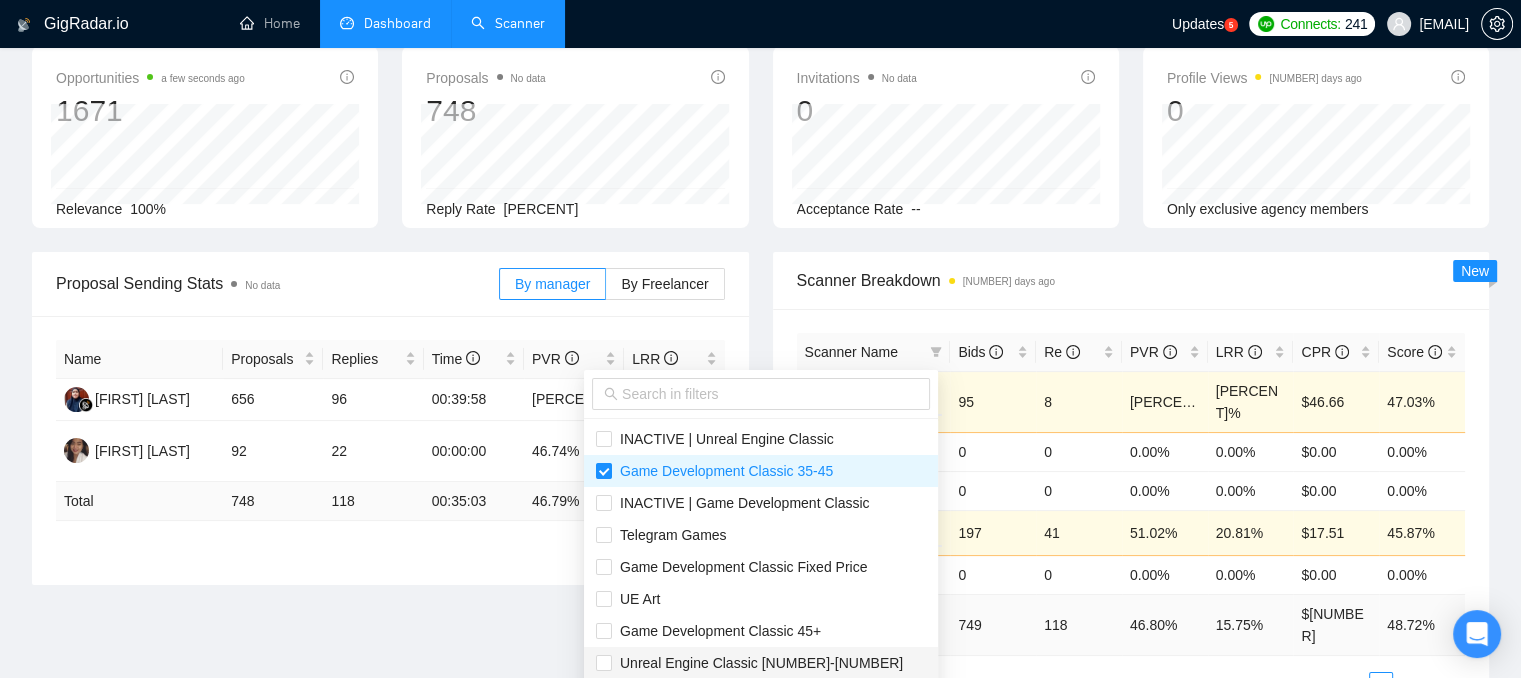 click on "Unreal Engine Classic [NUMBER]-[NUMBER]" at bounding box center (757, 663) 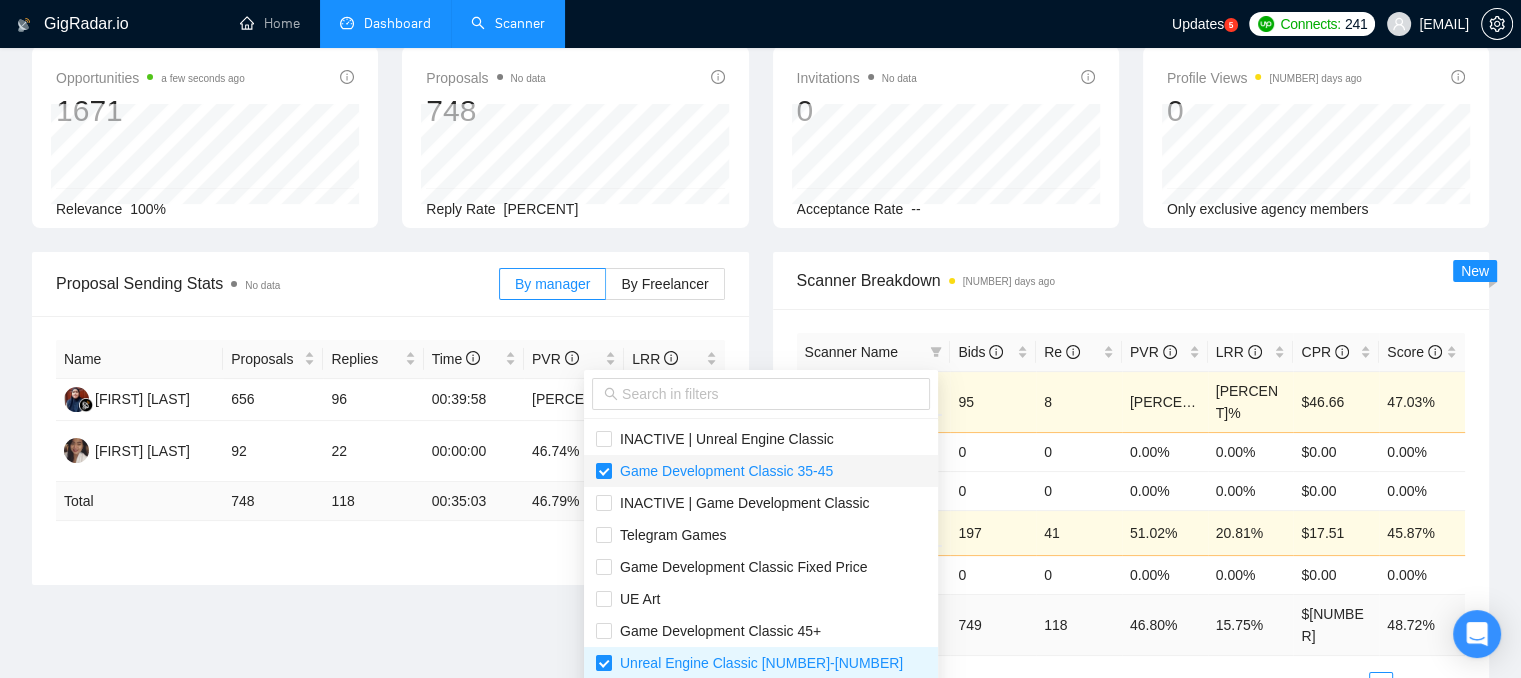 click on "Game Development Classic 35-45" at bounding box center [722, 471] 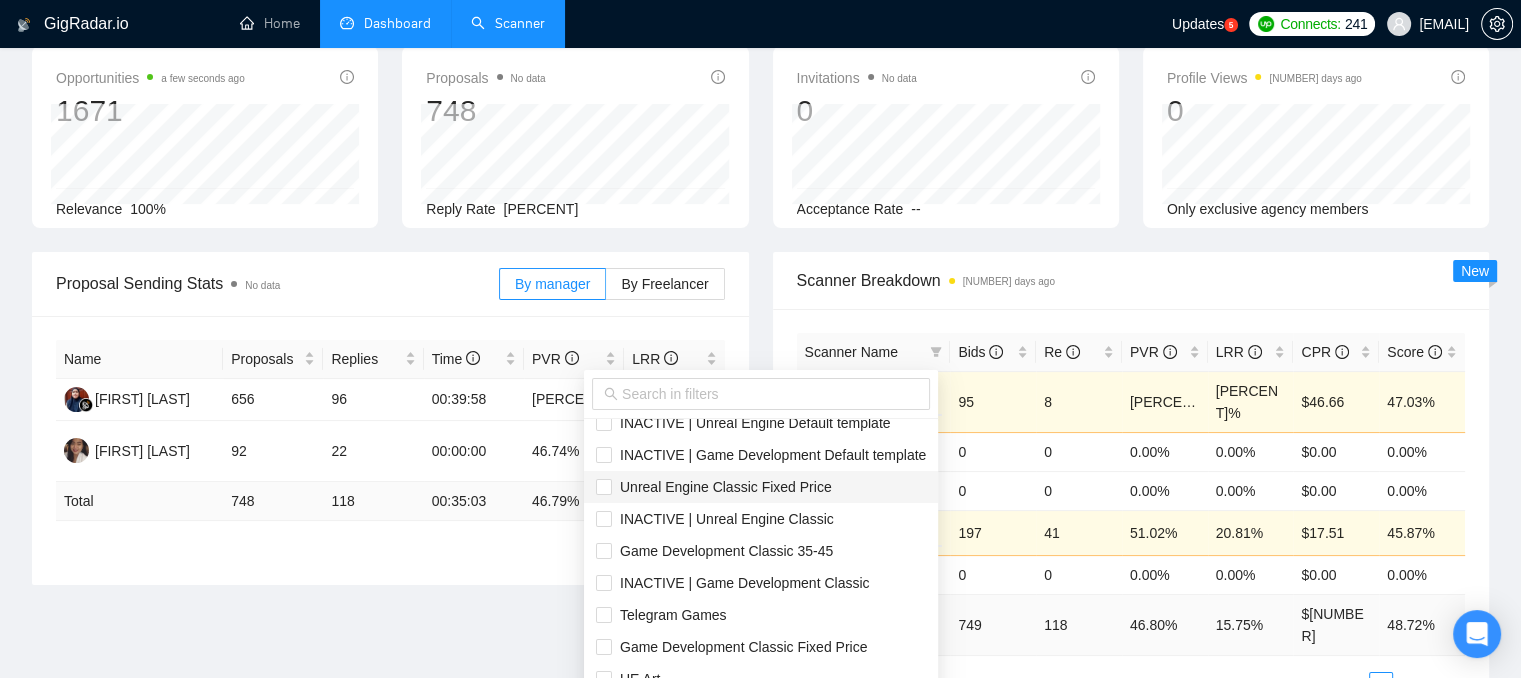 scroll, scrollTop: 128, scrollLeft: 0, axis: vertical 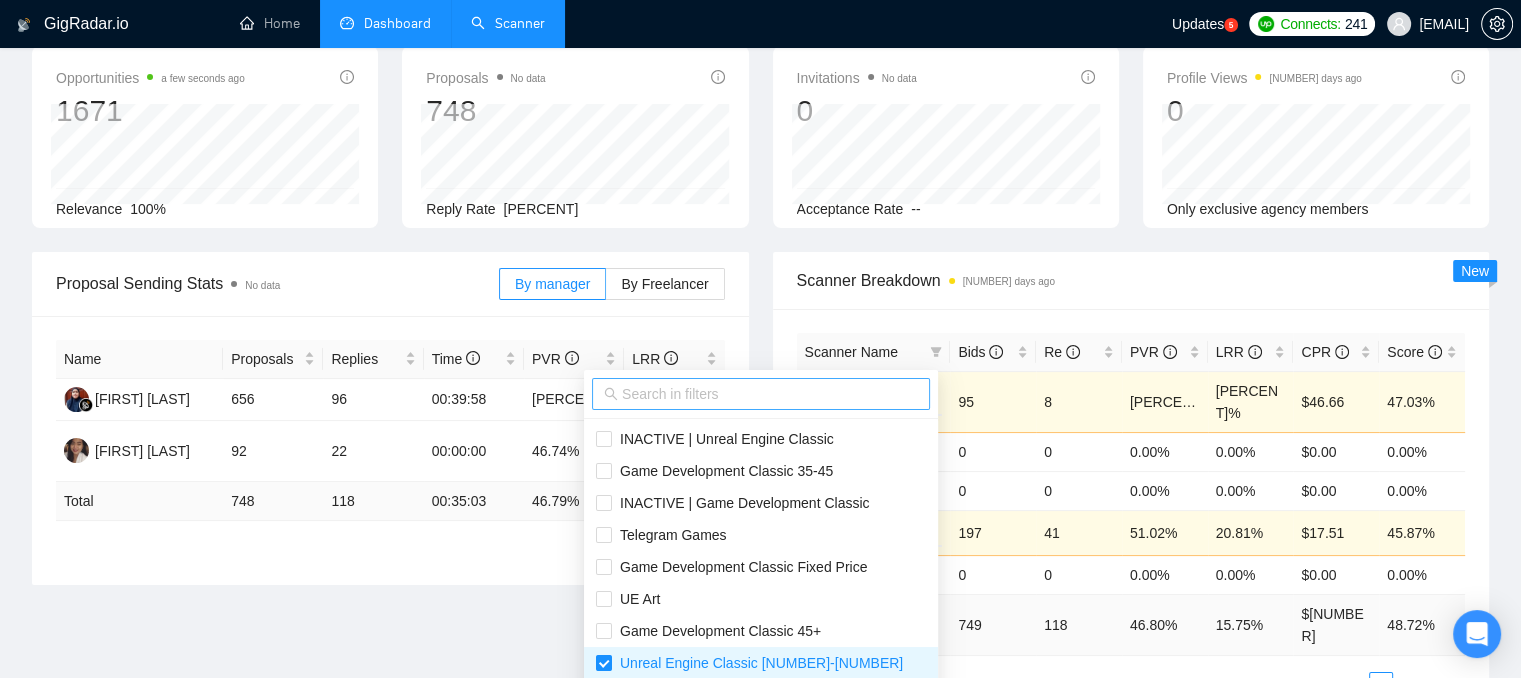 click at bounding box center (761, 394) 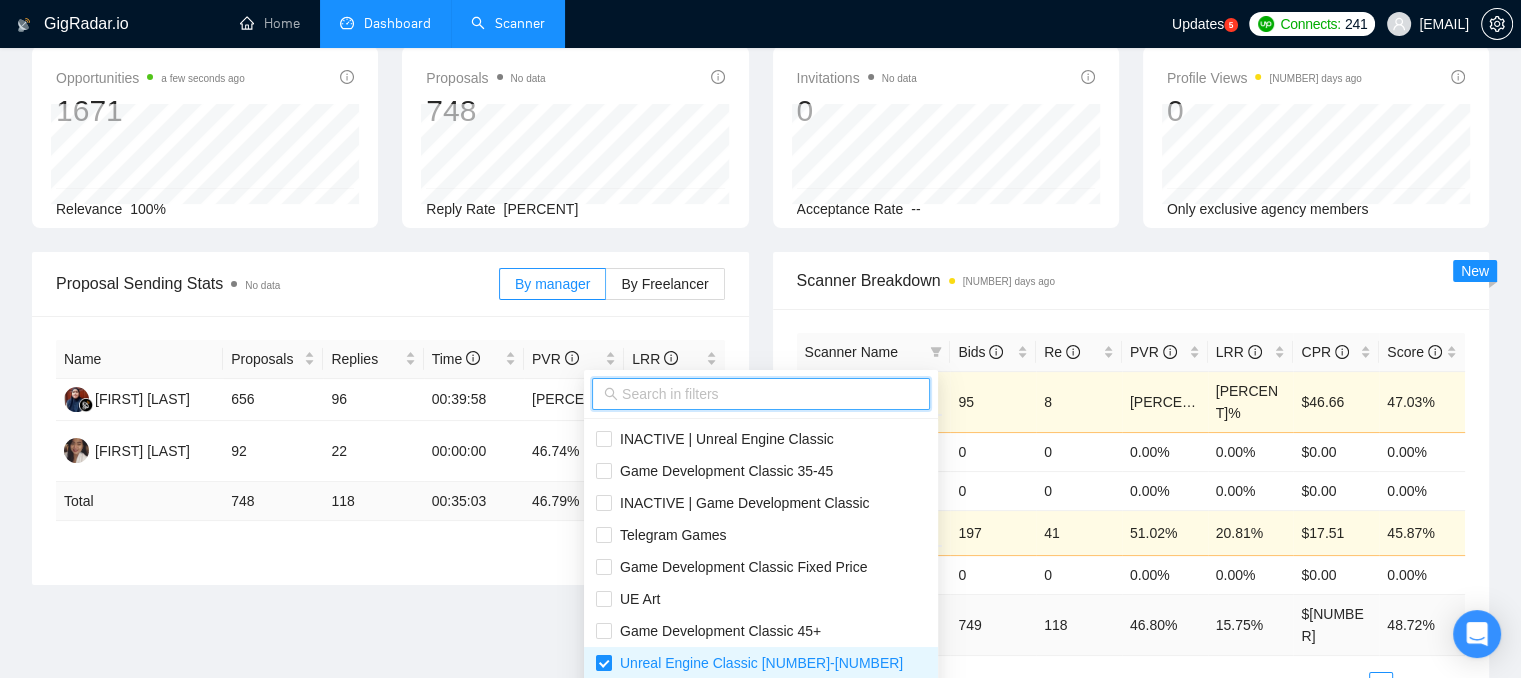 click at bounding box center [770, 394] 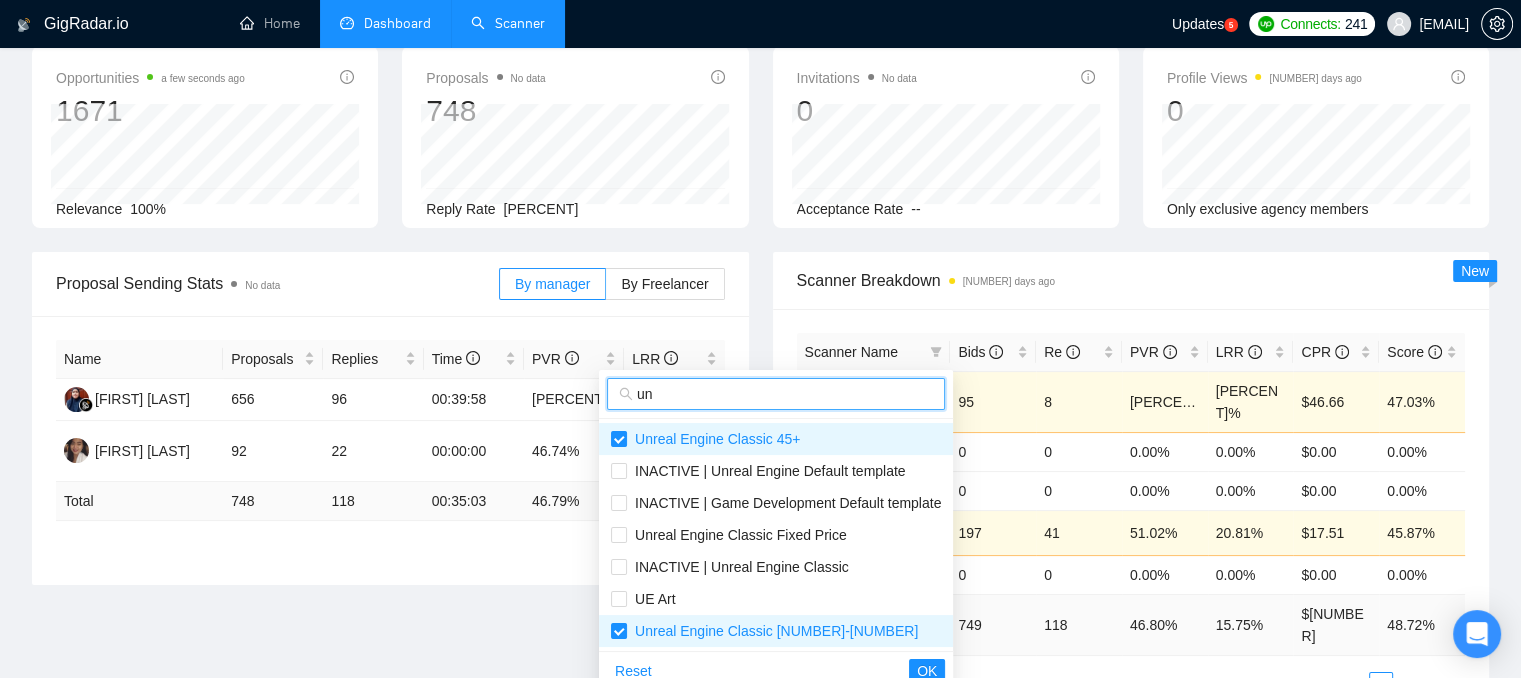 scroll, scrollTop: 0, scrollLeft: 0, axis: both 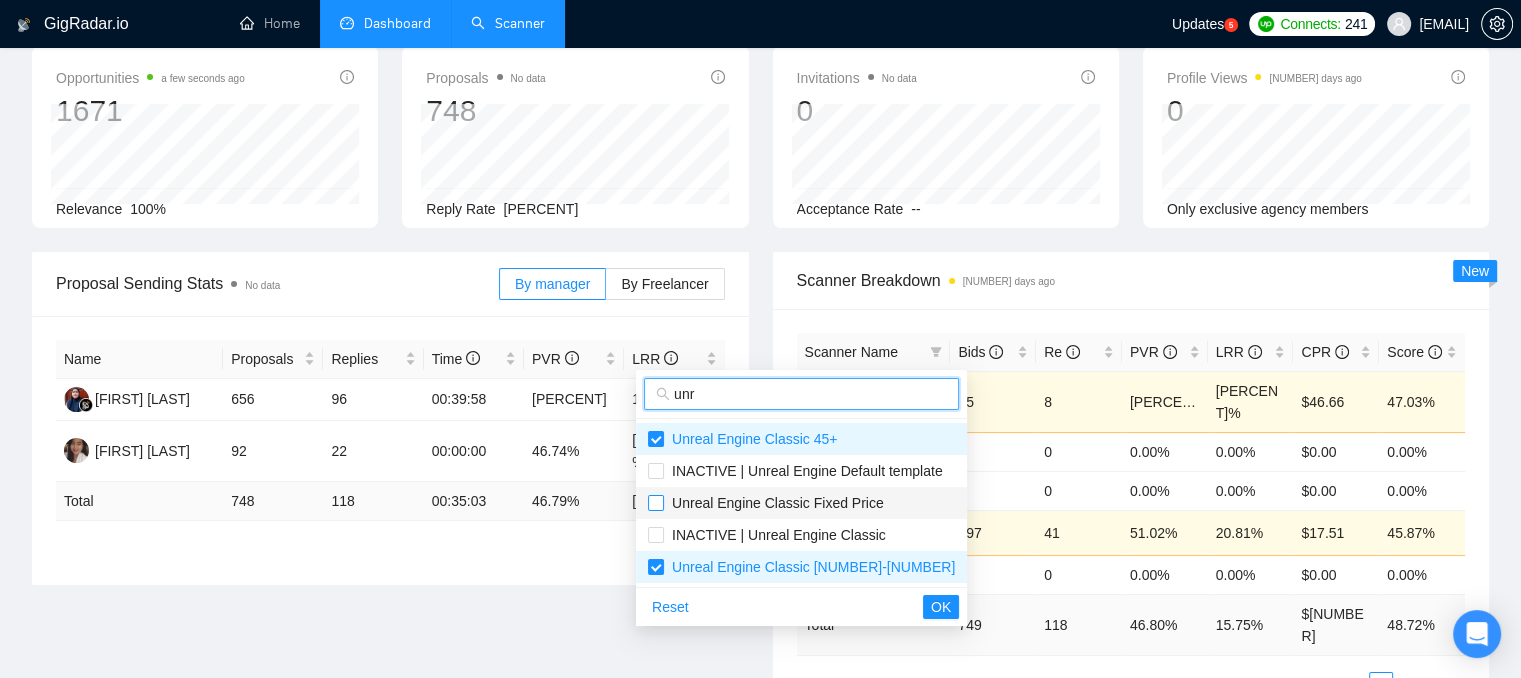 type on "unr" 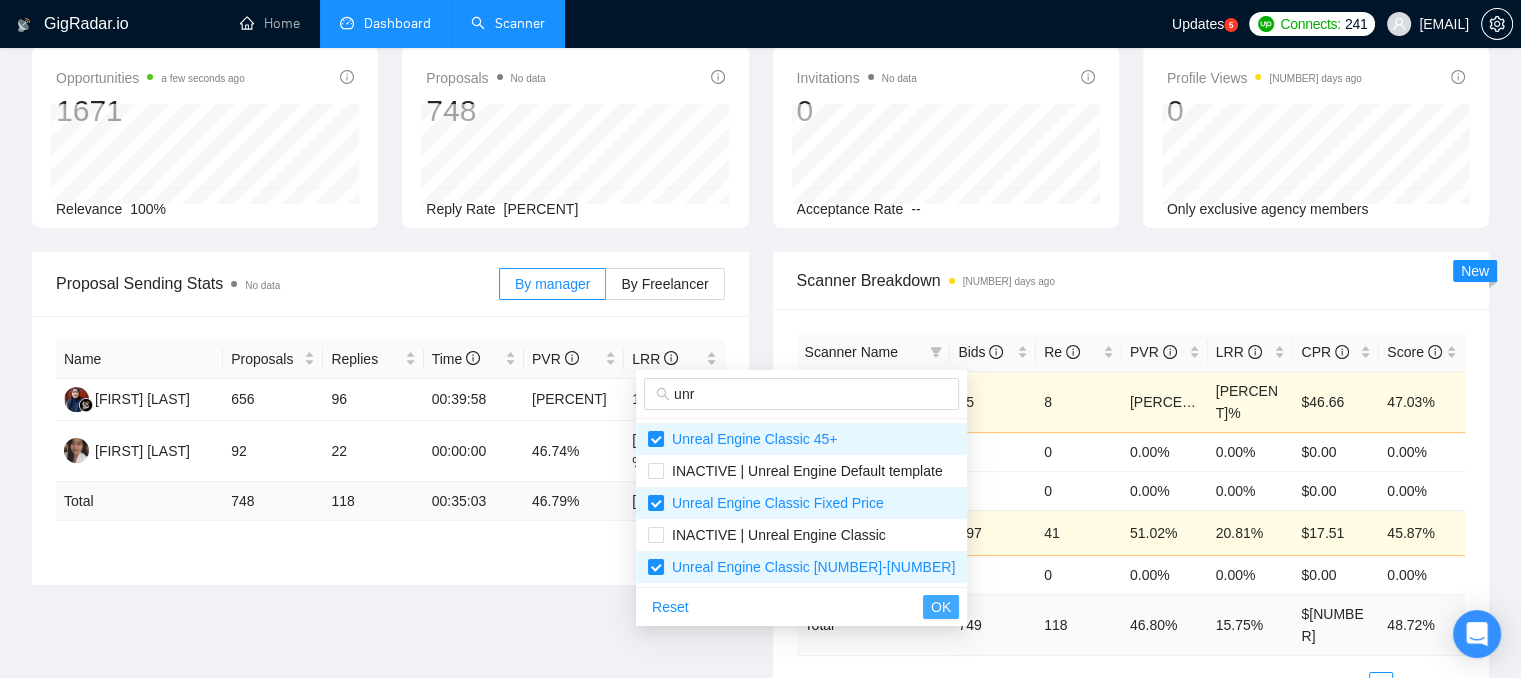 click on "OK" at bounding box center (941, 607) 